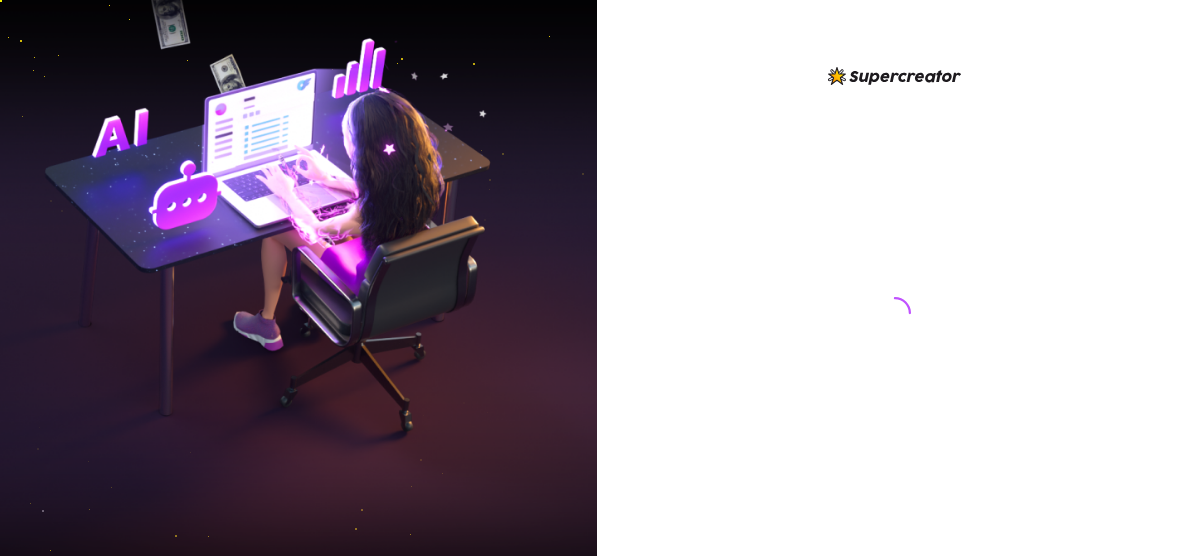 scroll, scrollTop: 0, scrollLeft: 0, axis: both 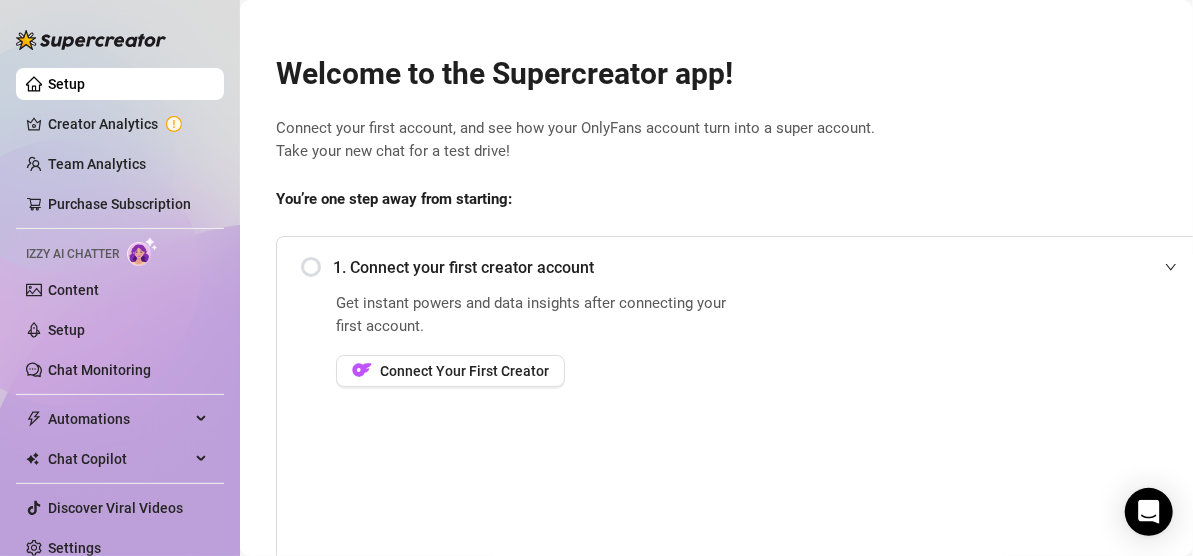 click on "Welcome to the Supercreator app! Connect your first account, and see how your [PLATFORM] account turn into a super account. Take your new chat for a test drive! You’re one step away from starting: 1. Connect your first creator account Get instant powers and data insights after connecting your first account. Connect Your First Creator 2. Add your first team member Explore More Book a free consulting call Discover Supercreator and its benefits for [PLATFORM] agencies Watch Demo Discover Supercreator and its benefits for [PLATFORM] agencies. How to set up your agency Watch how to onboard your creators and team members in a few easy steps." at bounding box center [745, 473] 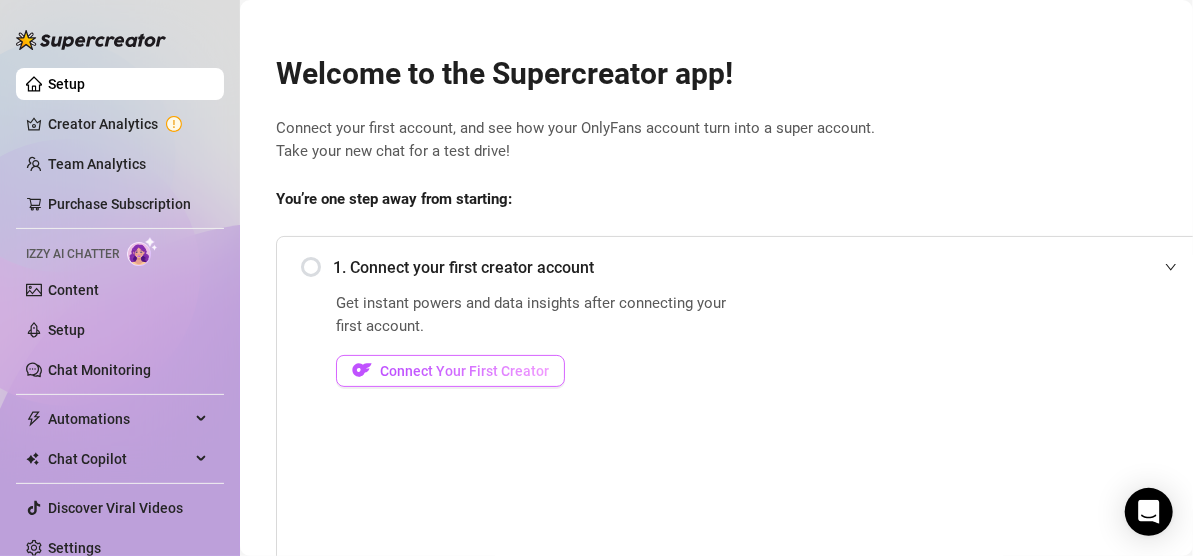 click on "Connect Your First Creator" at bounding box center (464, 371) 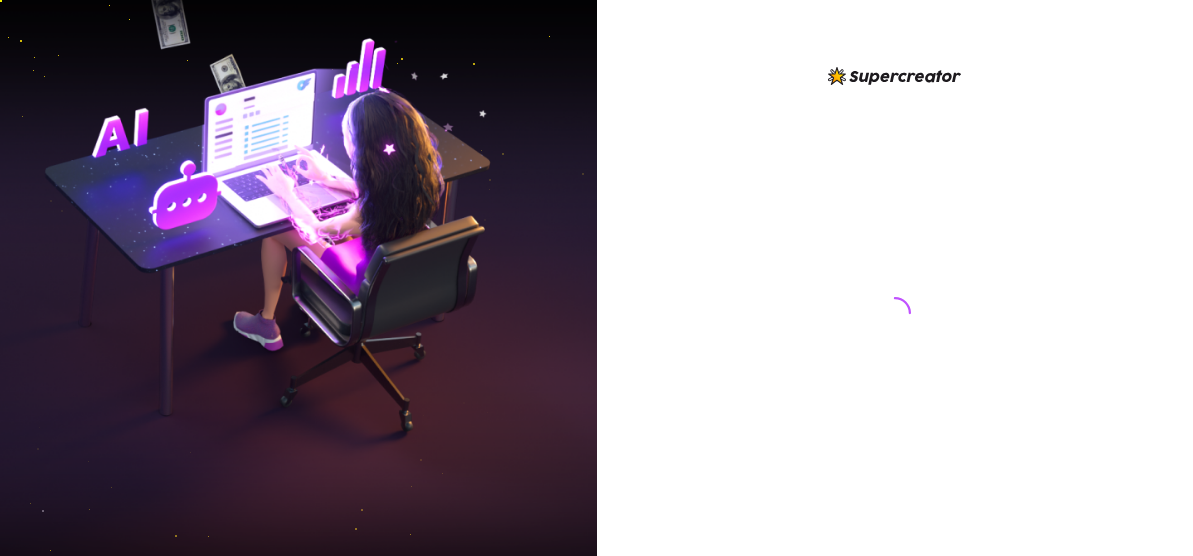 scroll, scrollTop: 0, scrollLeft: 0, axis: both 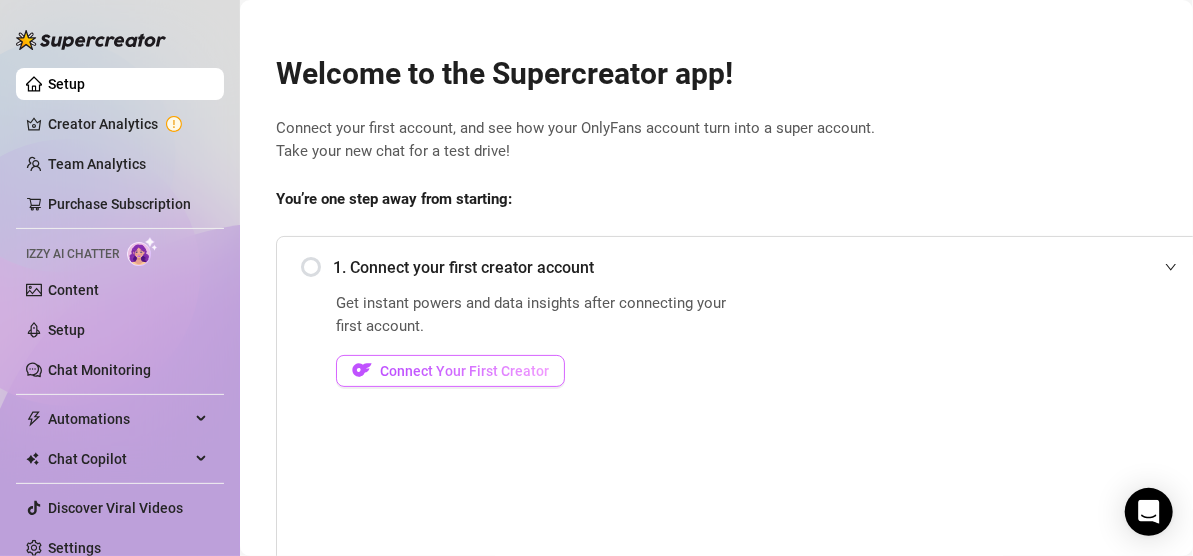 click on "Connect Your First Creator" at bounding box center [464, 371] 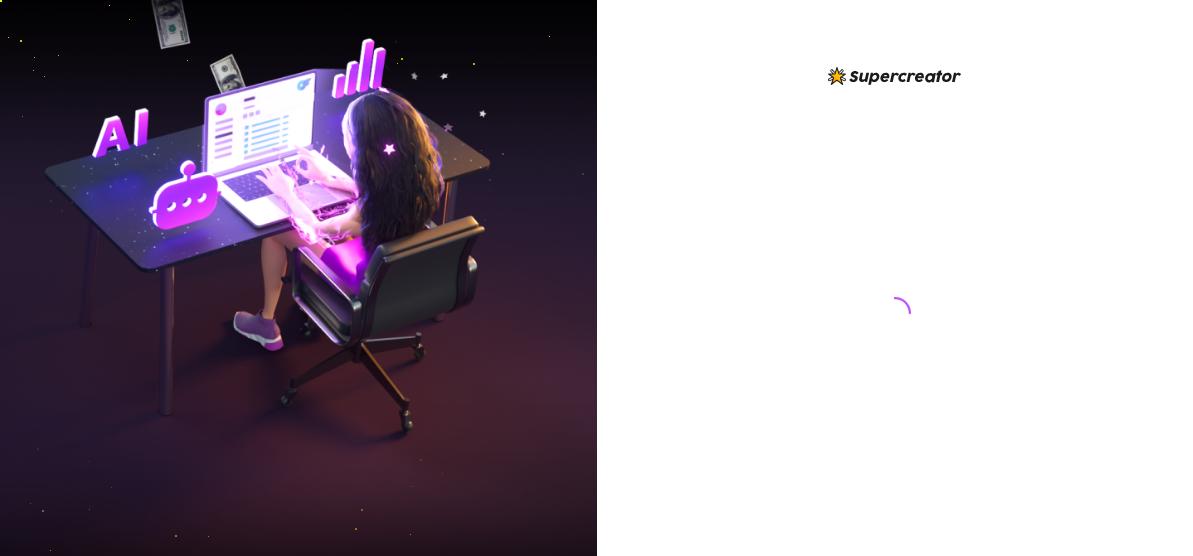 scroll, scrollTop: 0, scrollLeft: 0, axis: both 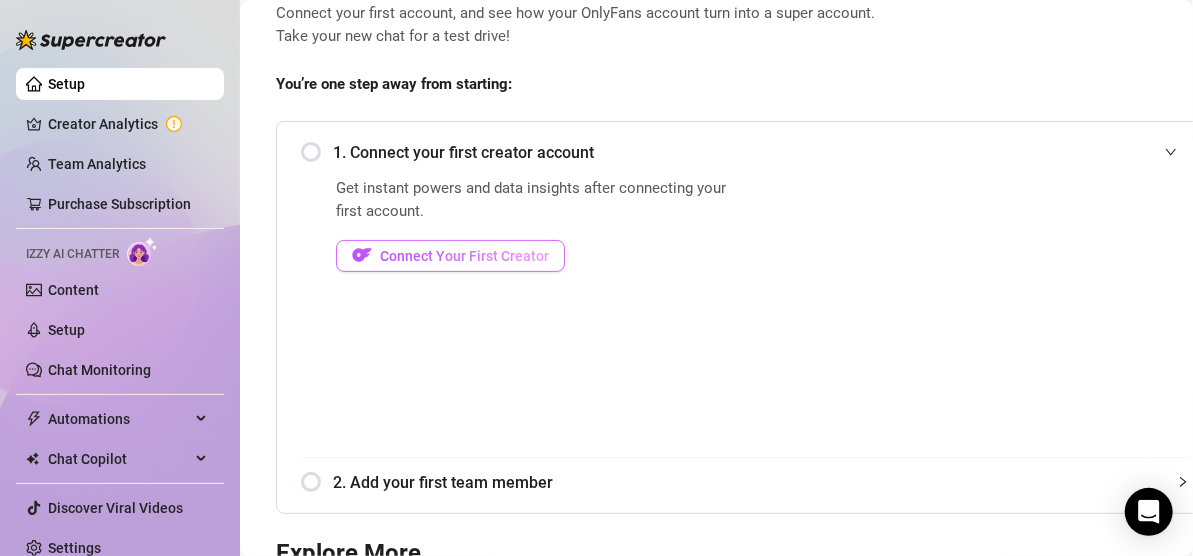 click on "Connect Your First Creator" at bounding box center [450, 256] 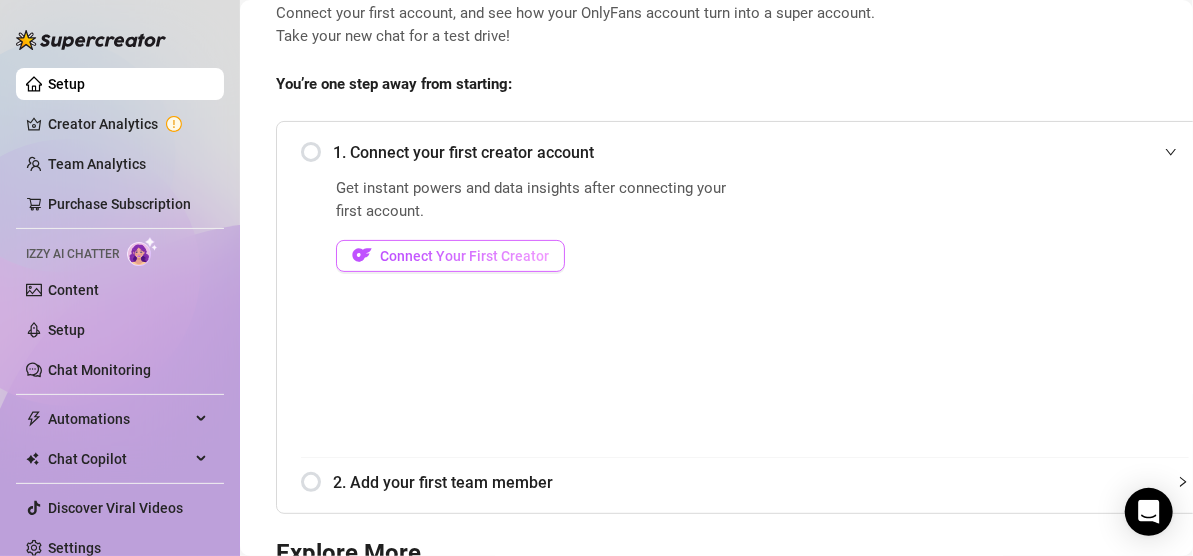 click on "Connect Your First Creator" at bounding box center [464, 256] 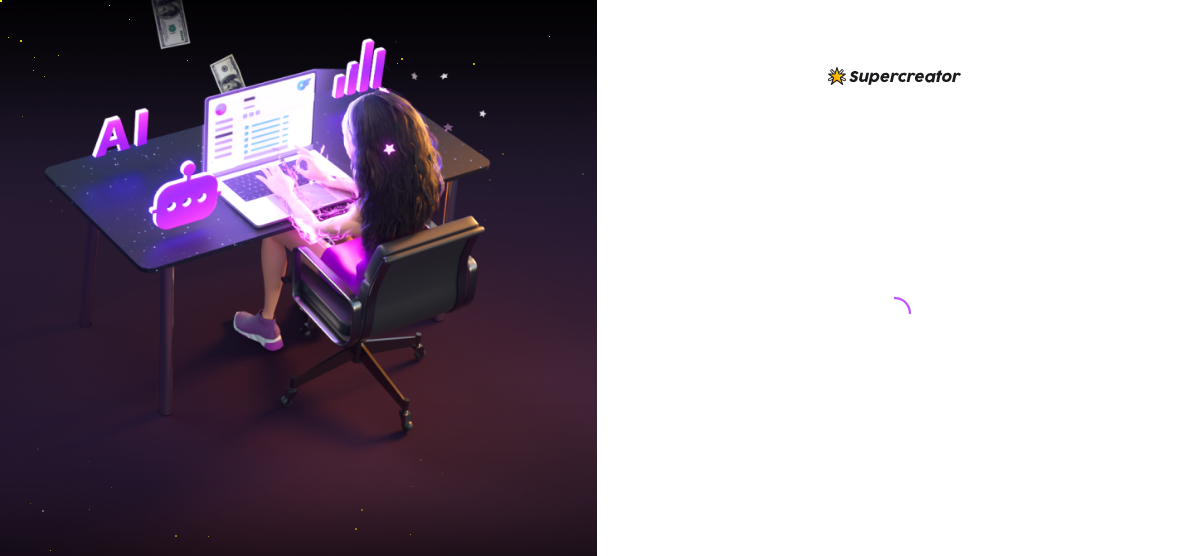 scroll, scrollTop: 0, scrollLeft: 0, axis: both 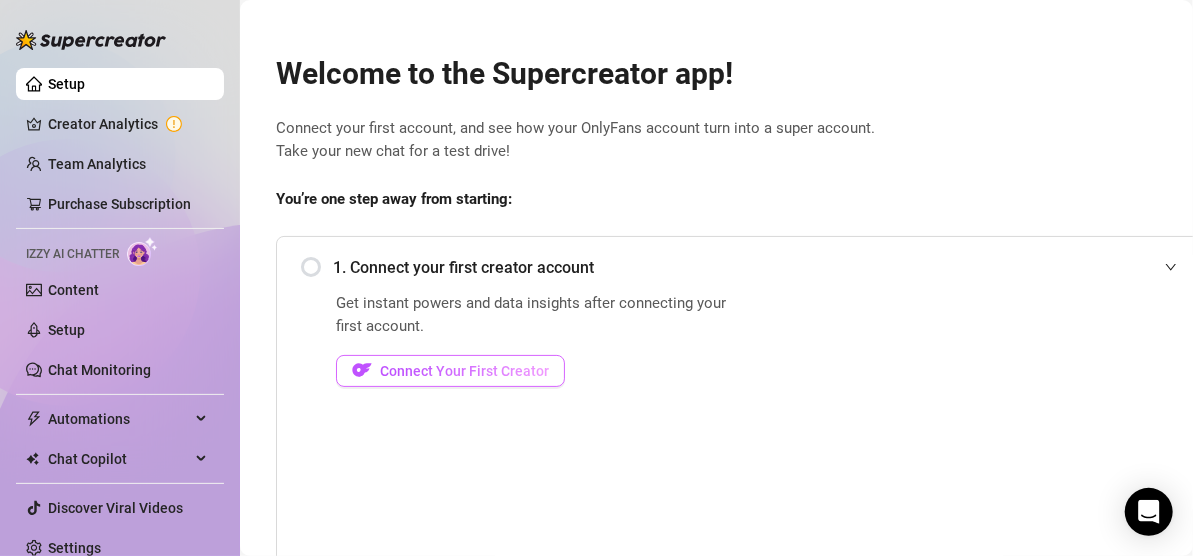 click on "Connect Your First Creator" at bounding box center [464, 371] 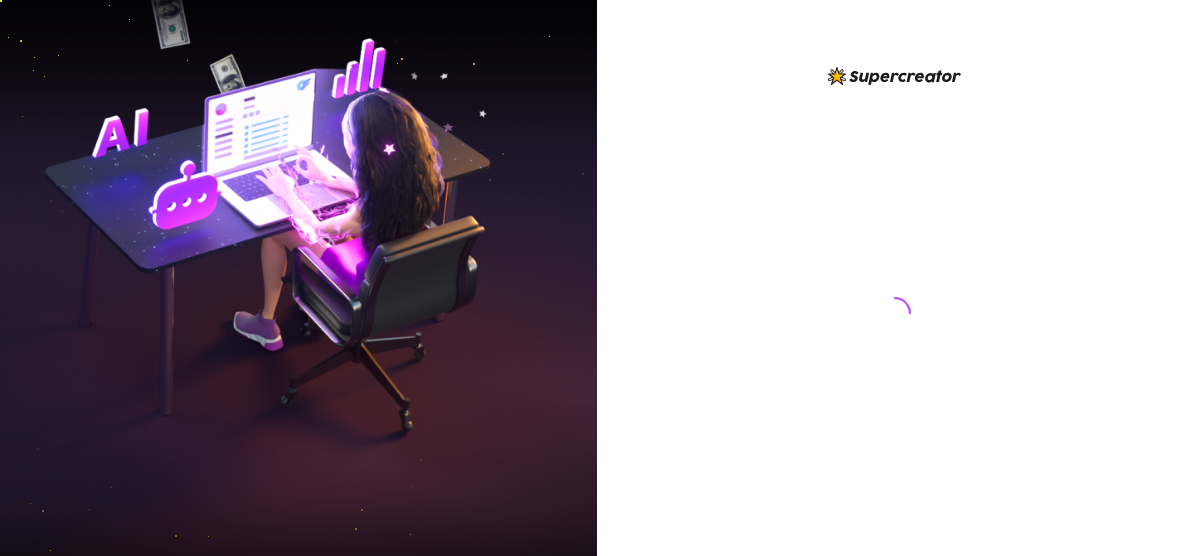 scroll, scrollTop: 0, scrollLeft: 0, axis: both 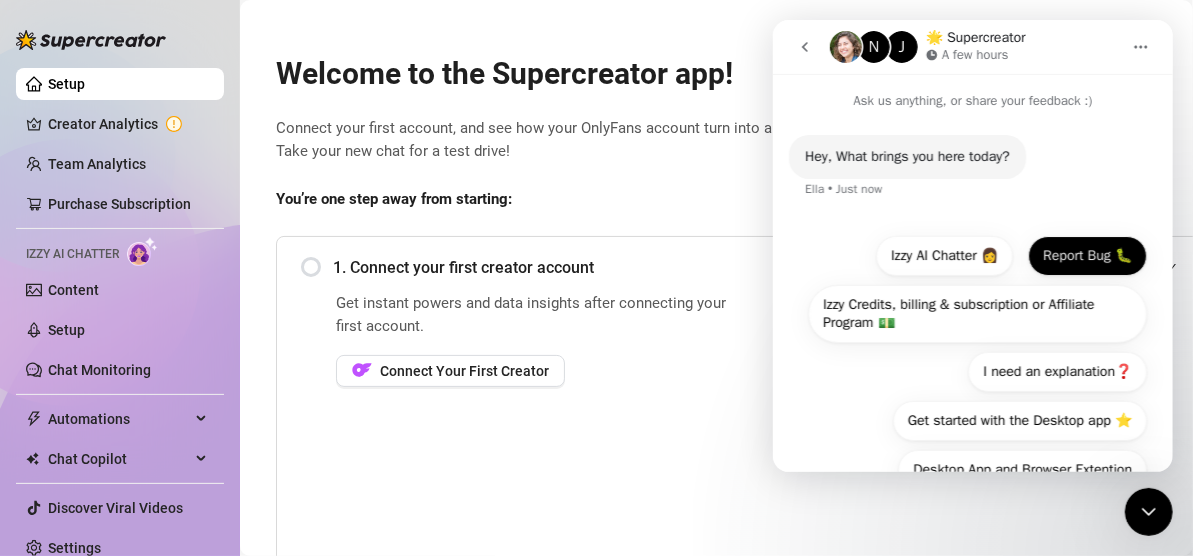 click on "Report Bug 🐛" at bounding box center [1086, 256] 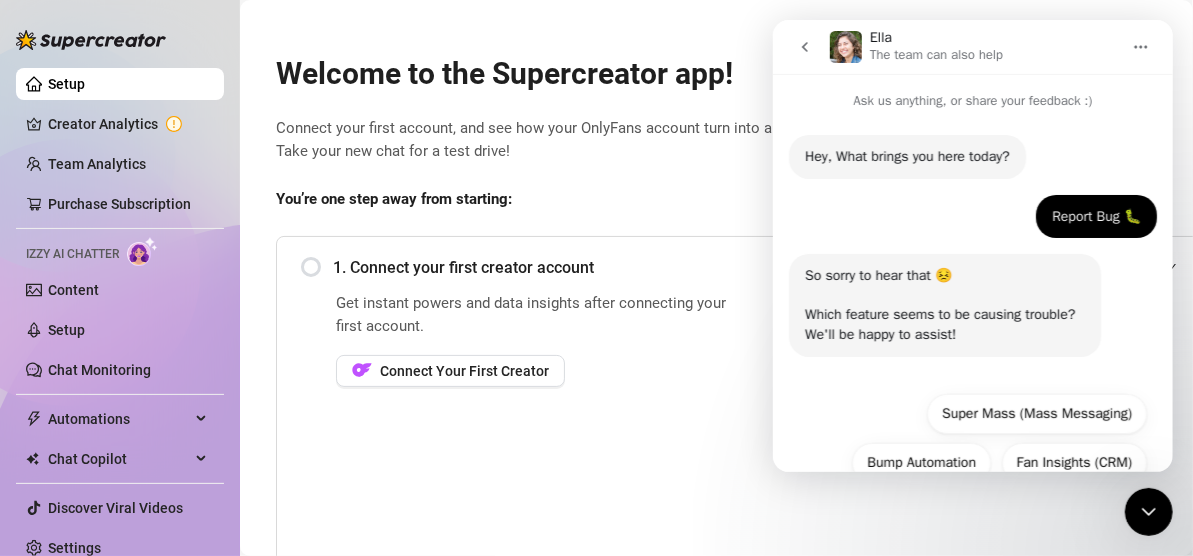 scroll, scrollTop: 336, scrollLeft: 0, axis: vertical 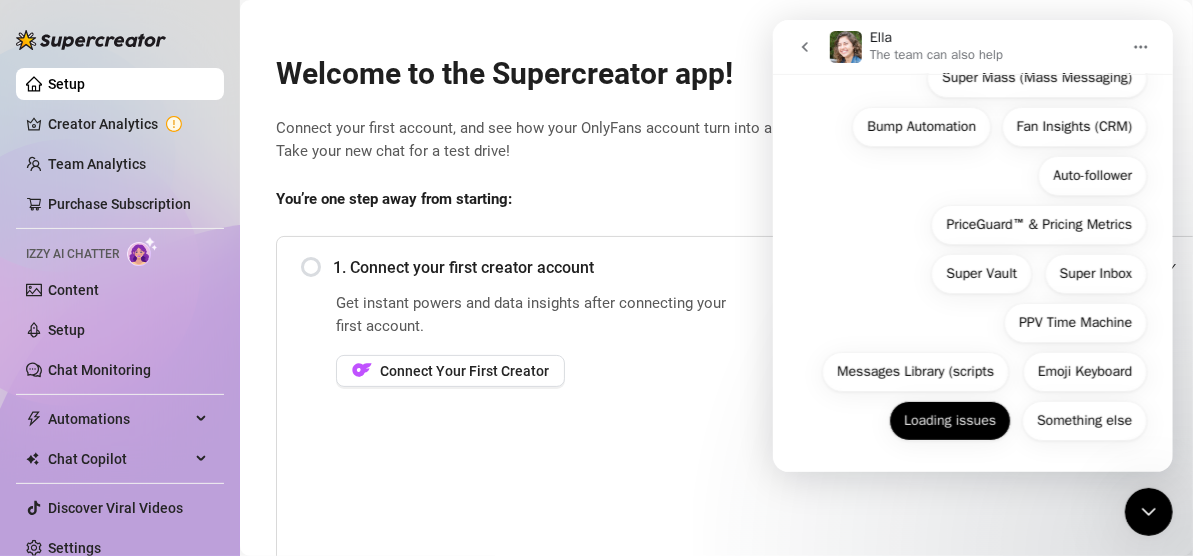 click on "Loading issues" at bounding box center (949, 421) 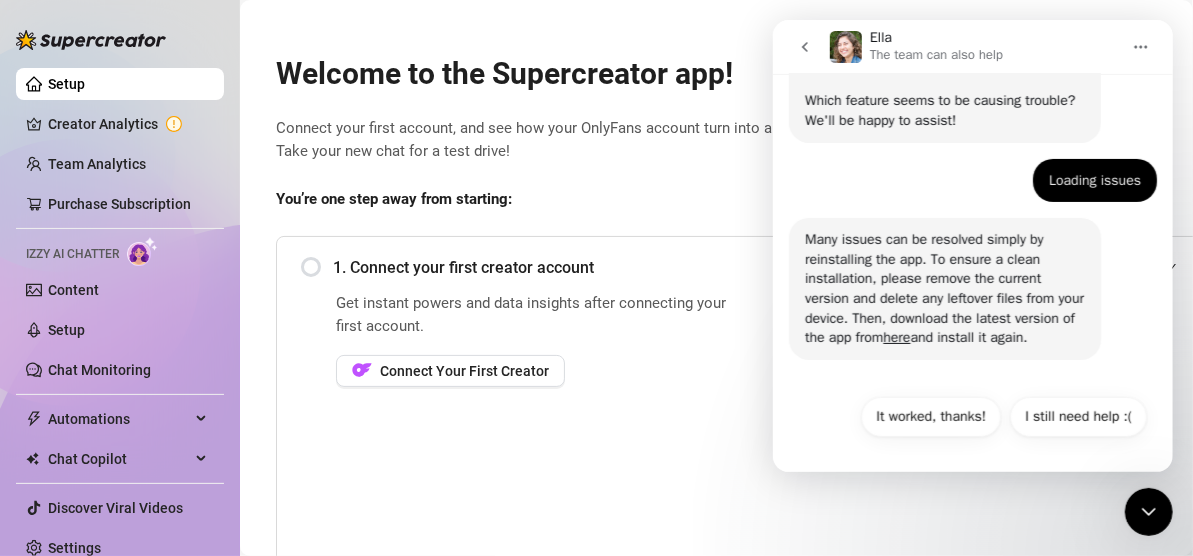 scroll, scrollTop: 233, scrollLeft: 0, axis: vertical 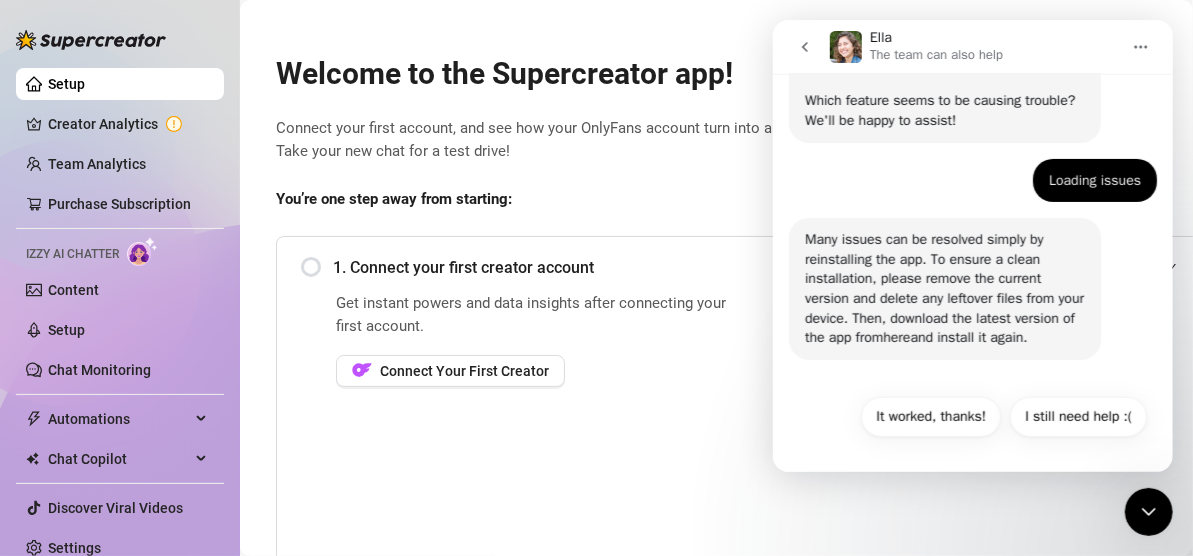 click on "here" at bounding box center (895, 337) 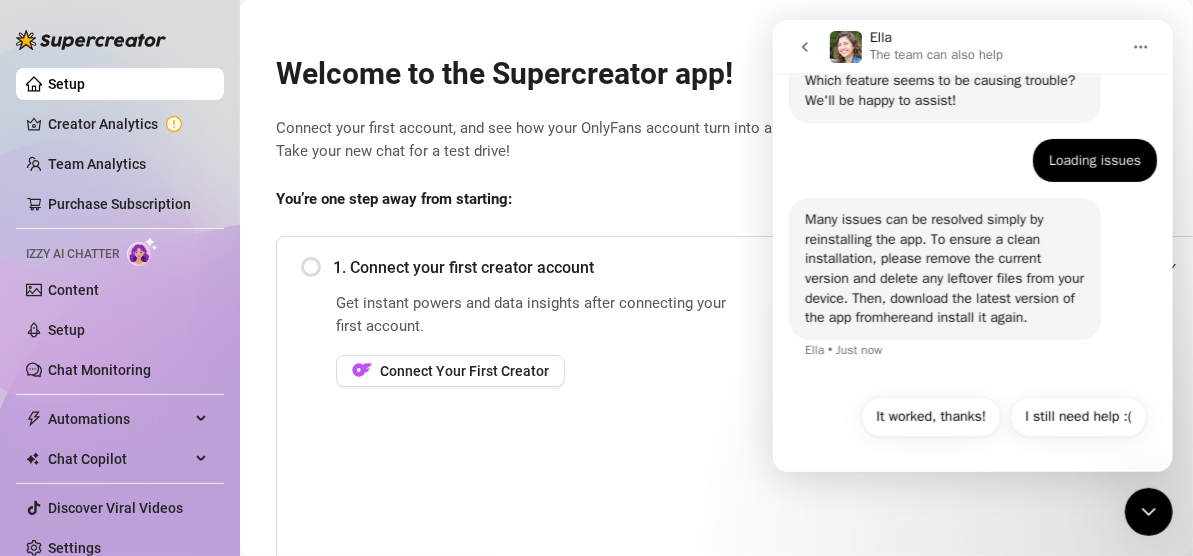 scroll, scrollTop: 253, scrollLeft: 0, axis: vertical 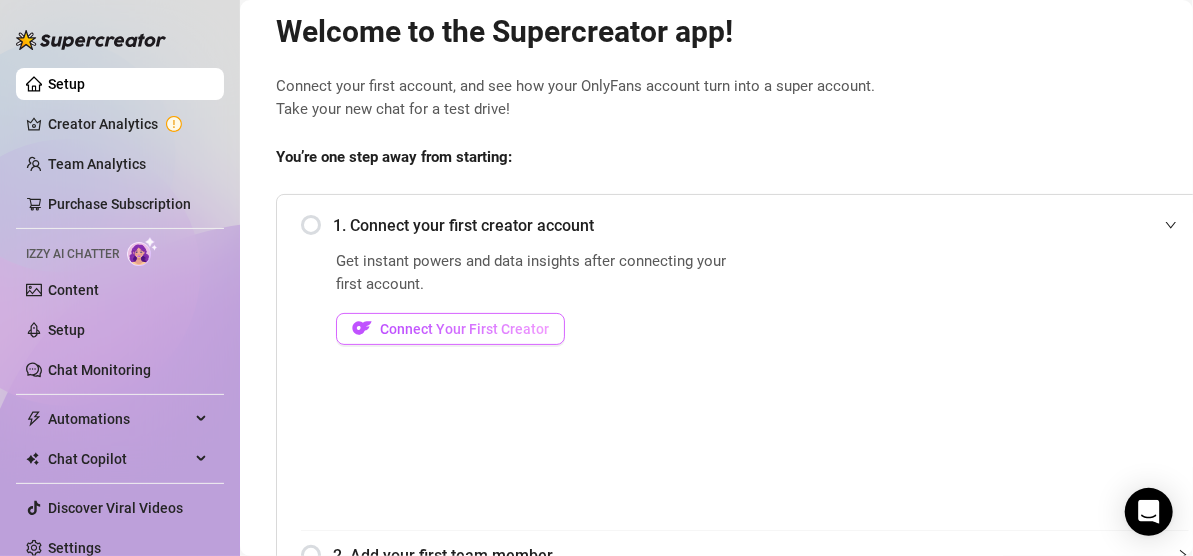 click on "Connect Your First Creator" at bounding box center [464, 329] 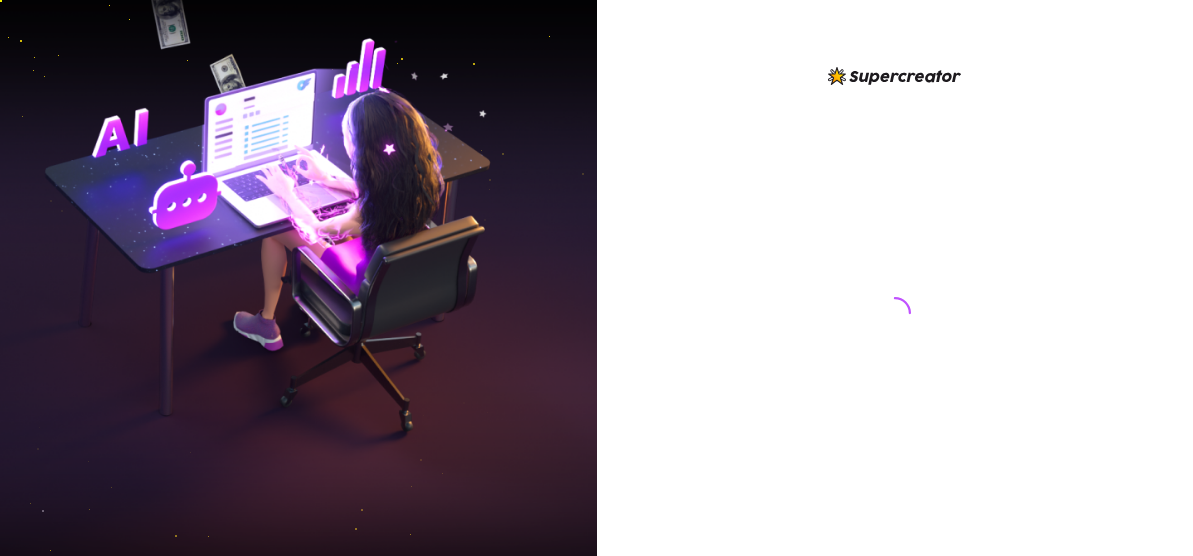 scroll, scrollTop: 0, scrollLeft: 0, axis: both 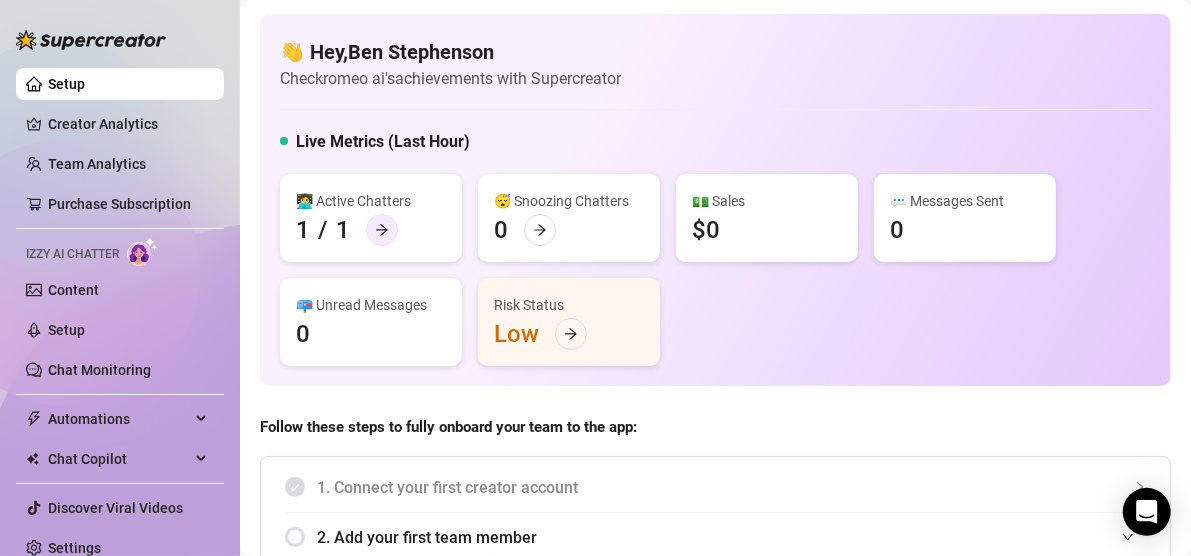click at bounding box center (382, 230) 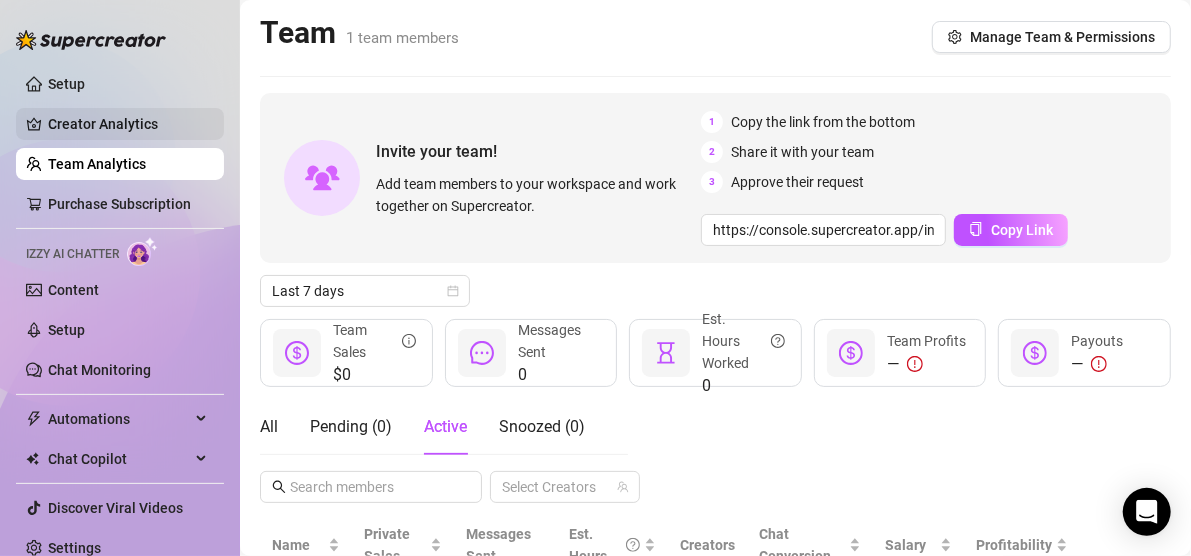 click on "Creator Analytics" at bounding box center [128, 124] 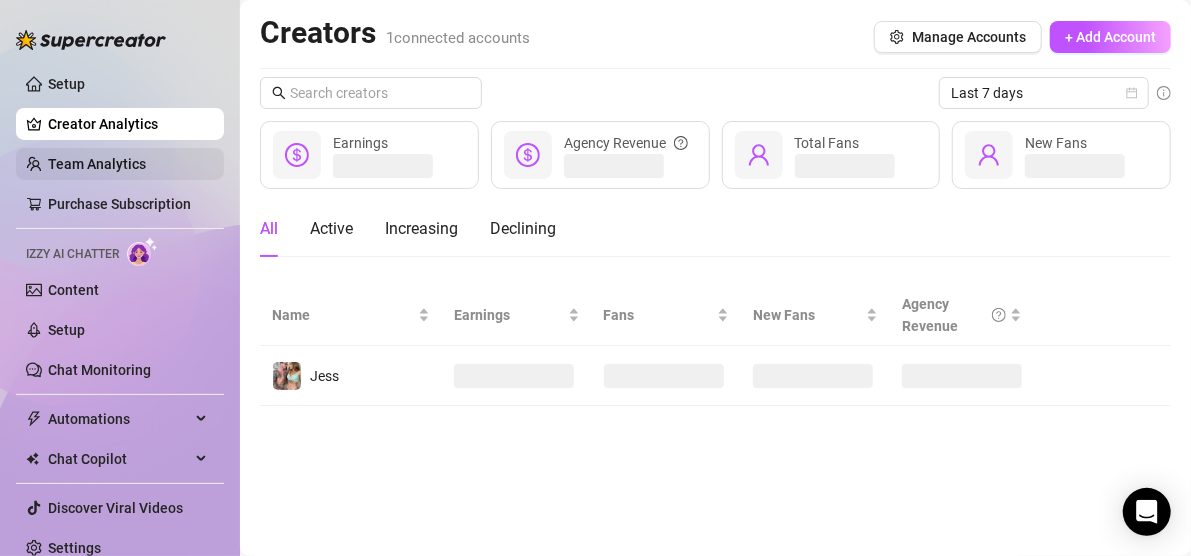 click on "Team Analytics" at bounding box center (97, 164) 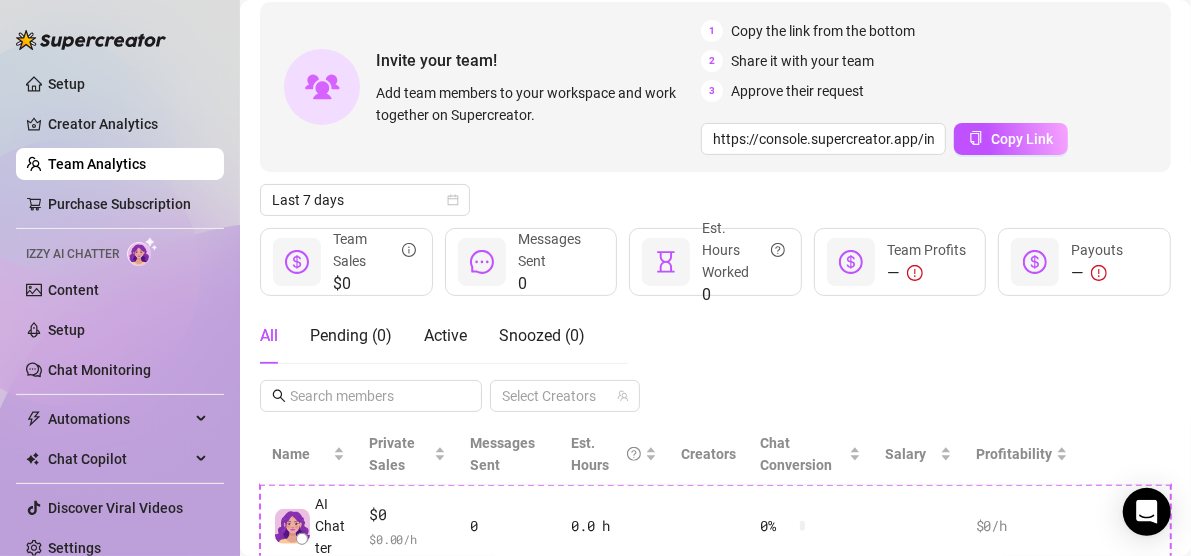 scroll, scrollTop: 89, scrollLeft: 0, axis: vertical 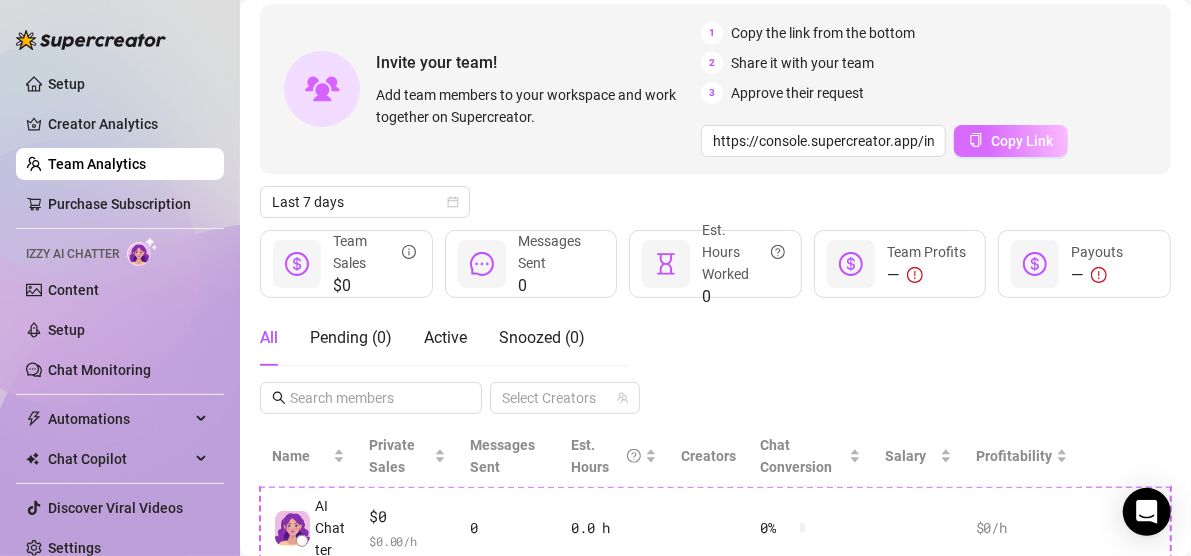 click on "Copy Link" at bounding box center [1022, 141] 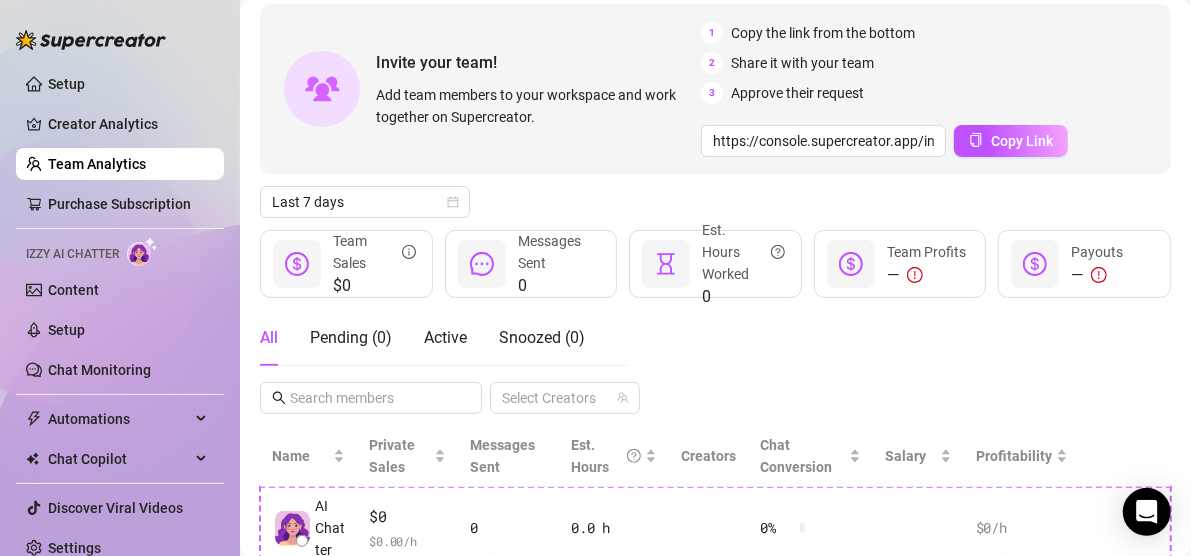 scroll, scrollTop: 223, scrollLeft: 0, axis: vertical 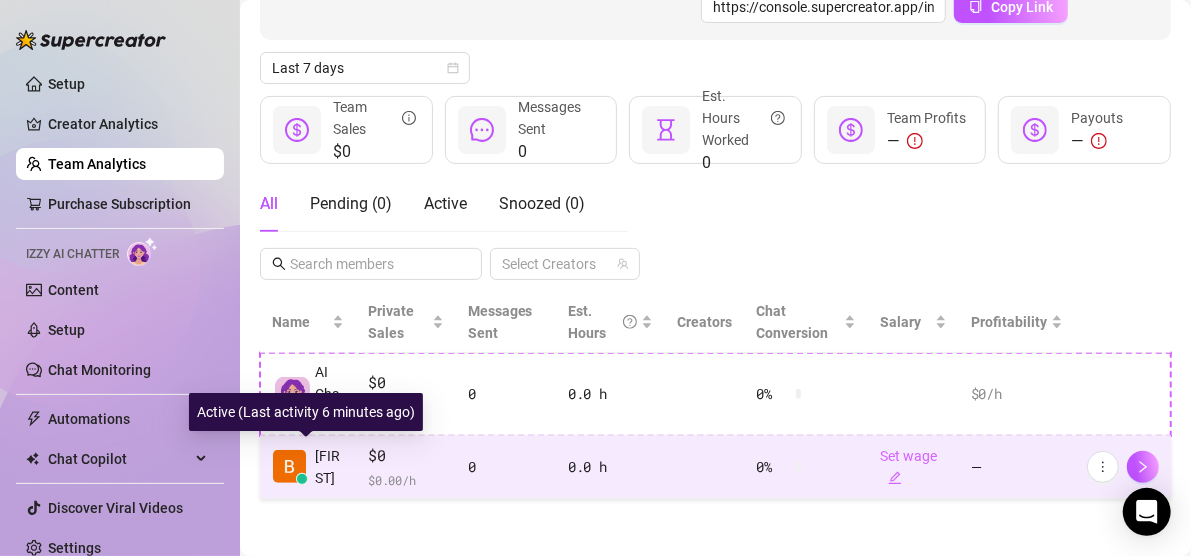 click on "[FIRST]" at bounding box center [308, 467] 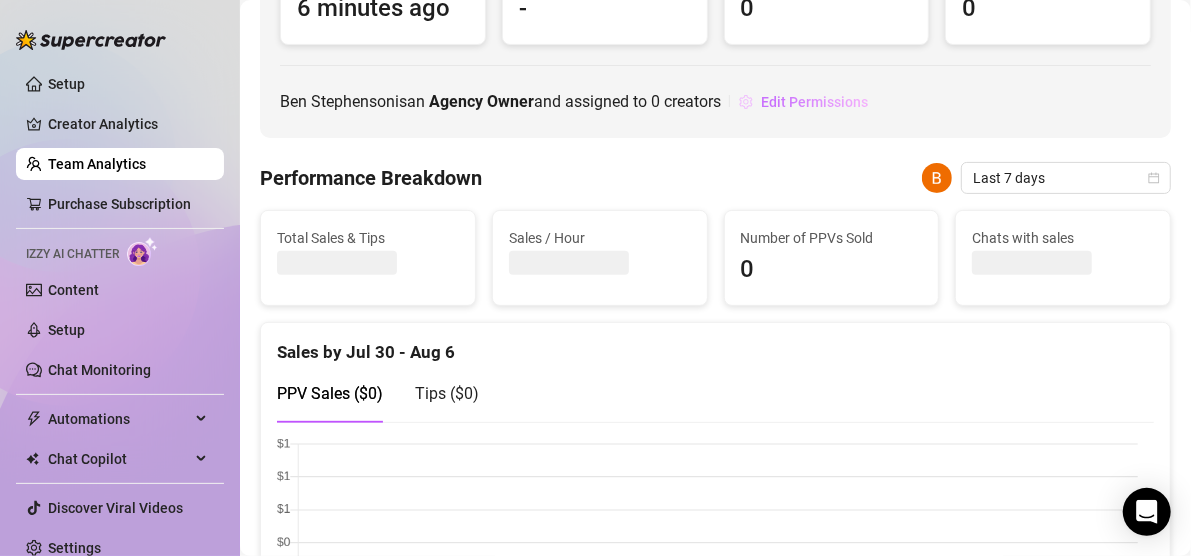 click on "Edit Permissions" at bounding box center (814, 102) 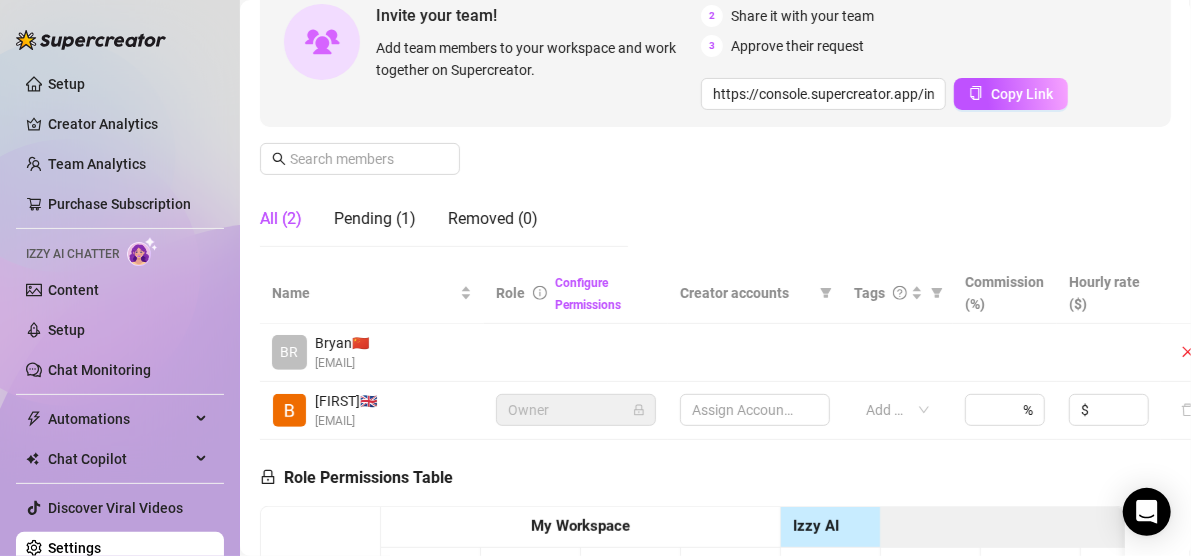 scroll, scrollTop: 223, scrollLeft: 0, axis: vertical 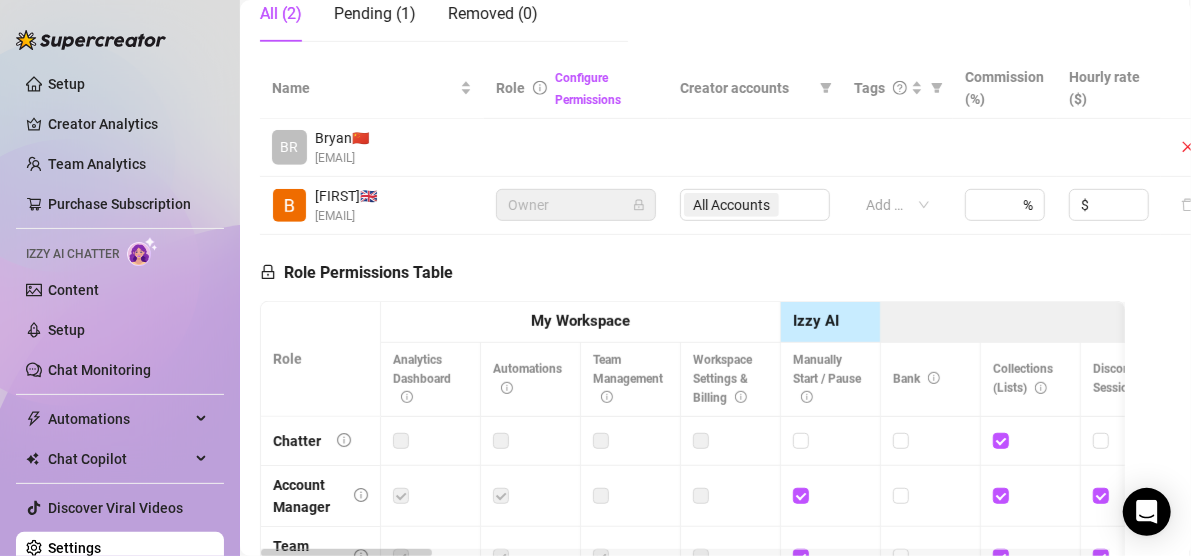 click at bounding box center [289, 205] 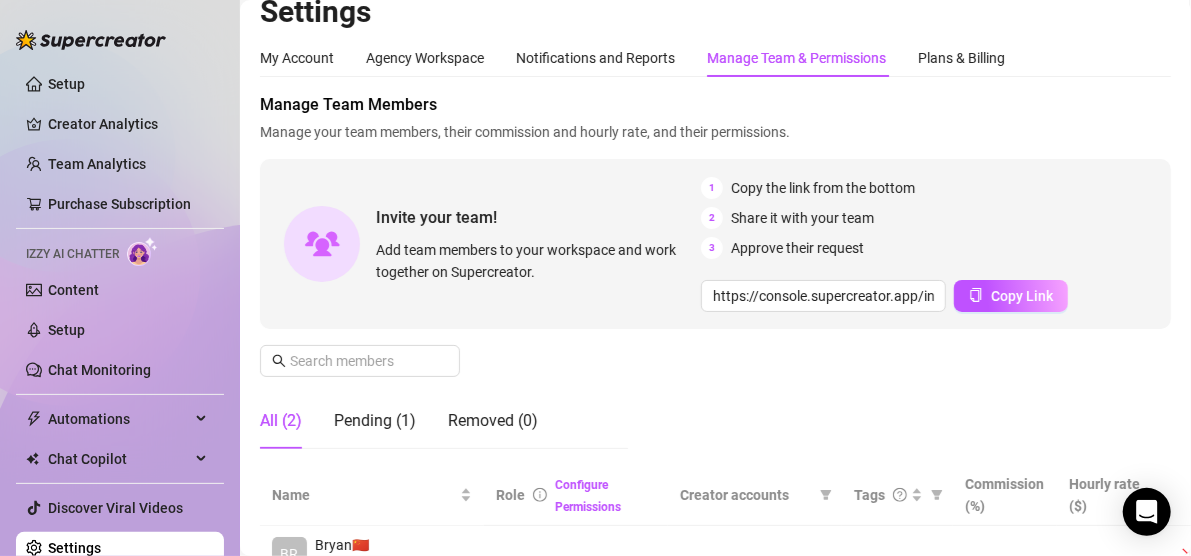 scroll, scrollTop: 8, scrollLeft: 0, axis: vertical 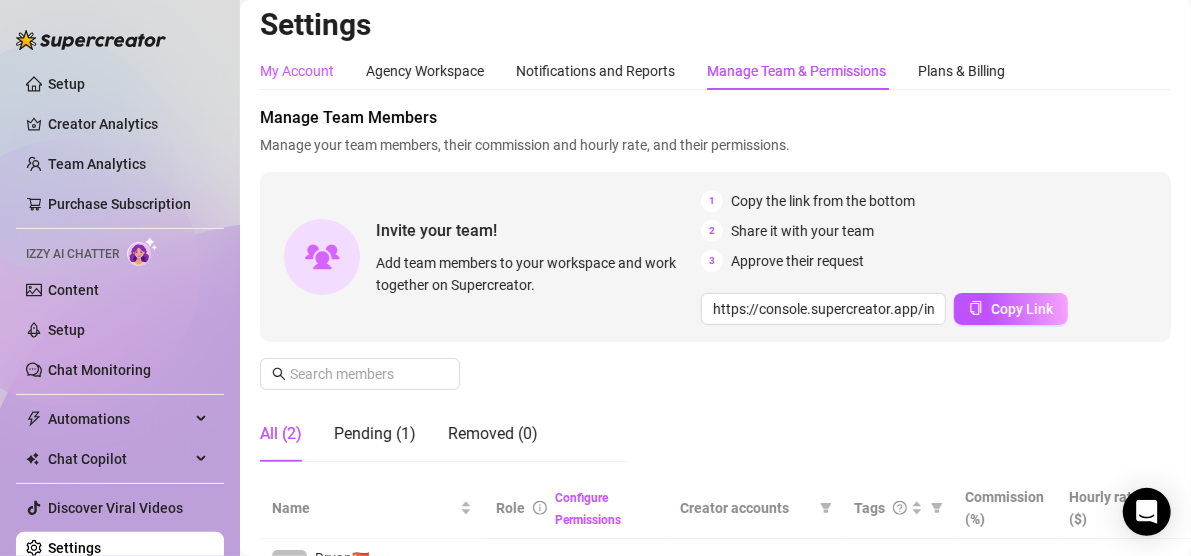 click on "My Account" at bounding box center [297, 71] 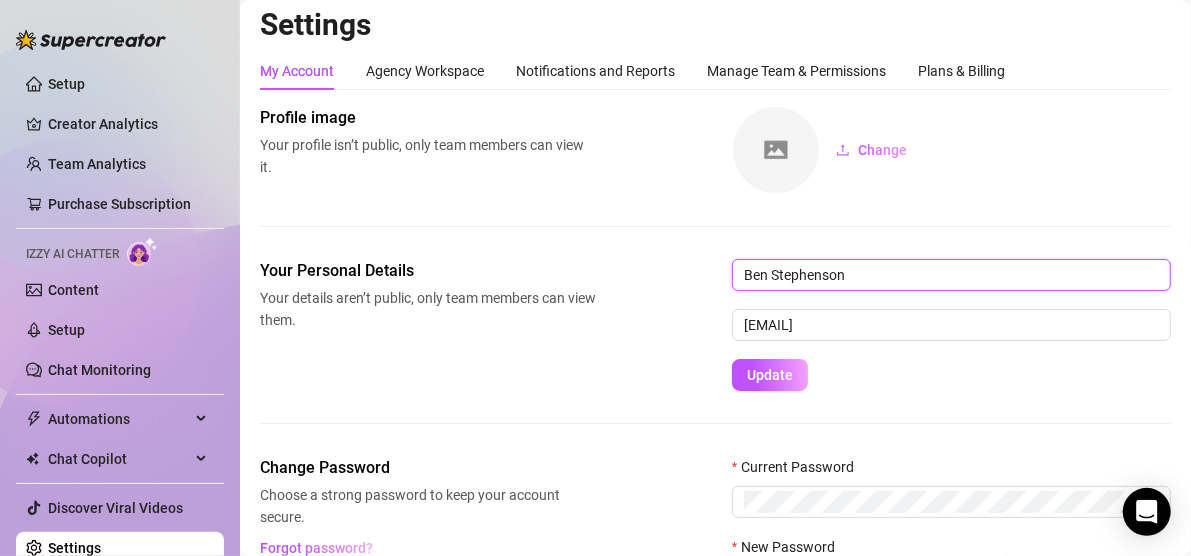click on "Ben Stephenson" at bounding box center [951, 275] 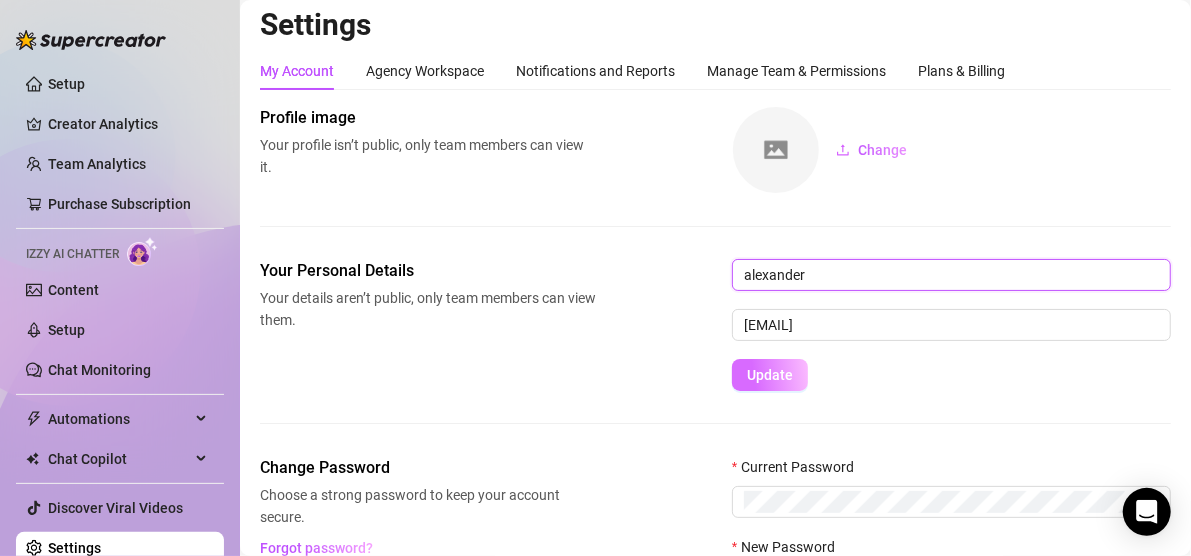 type on "alexander" 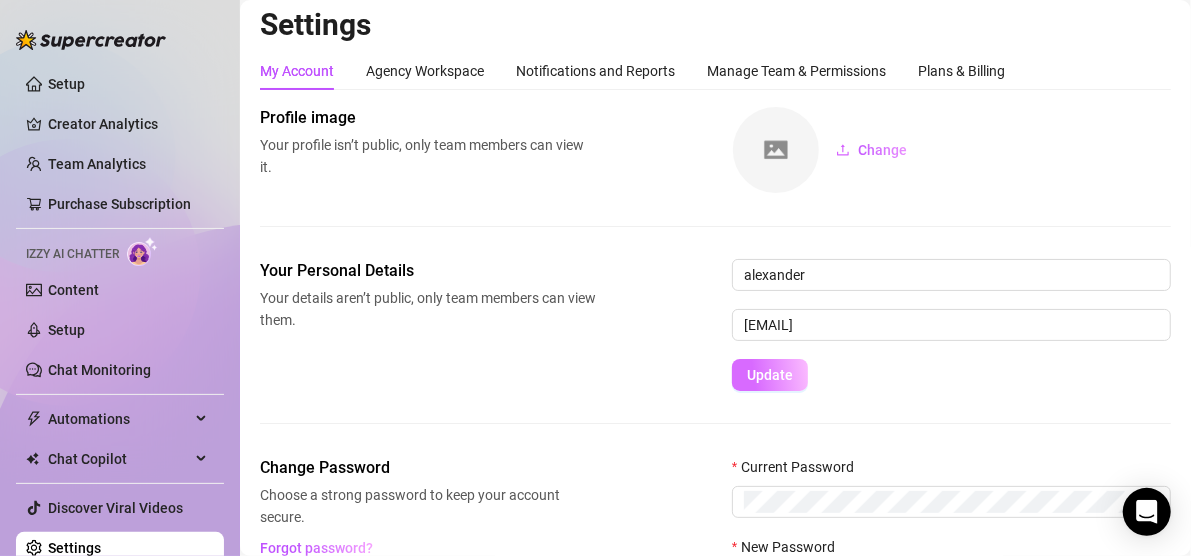 click on "Update" at bounding box center (770, 375) 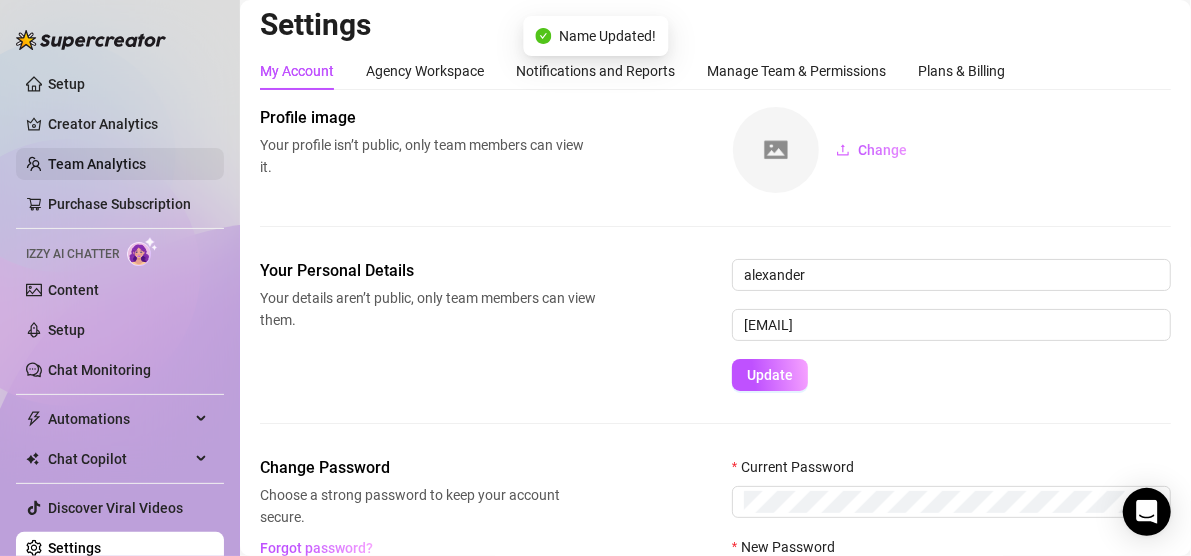 click on "Team Analytics" at bounding box center (97, 164) 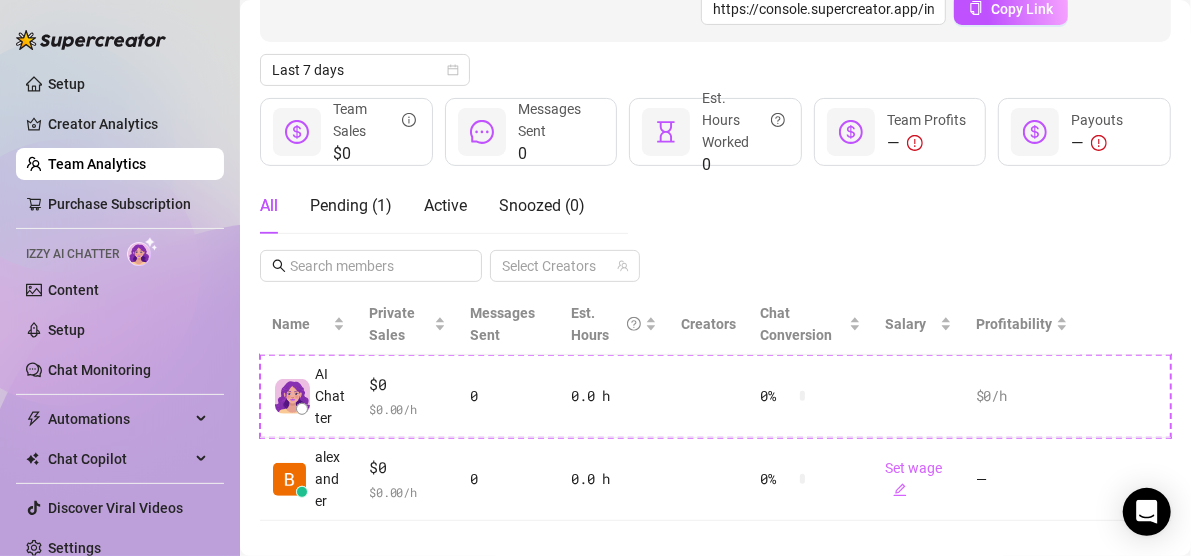 scroll, scrollTop: 224, scrollLeft: 0, axis: vertical 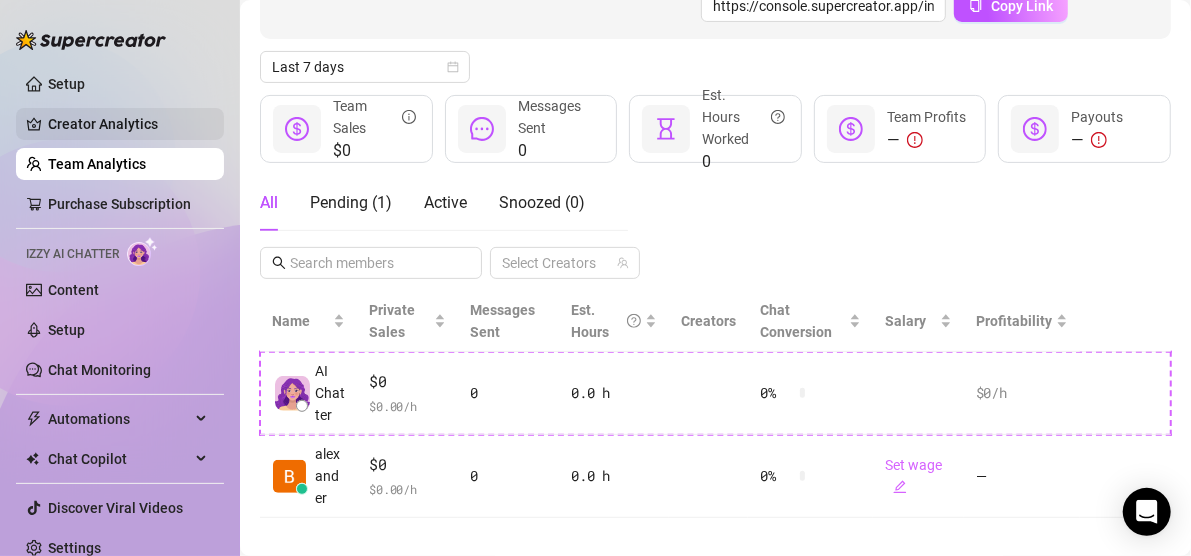 click on "Creator Analytics" at bounding box center [128, 124] 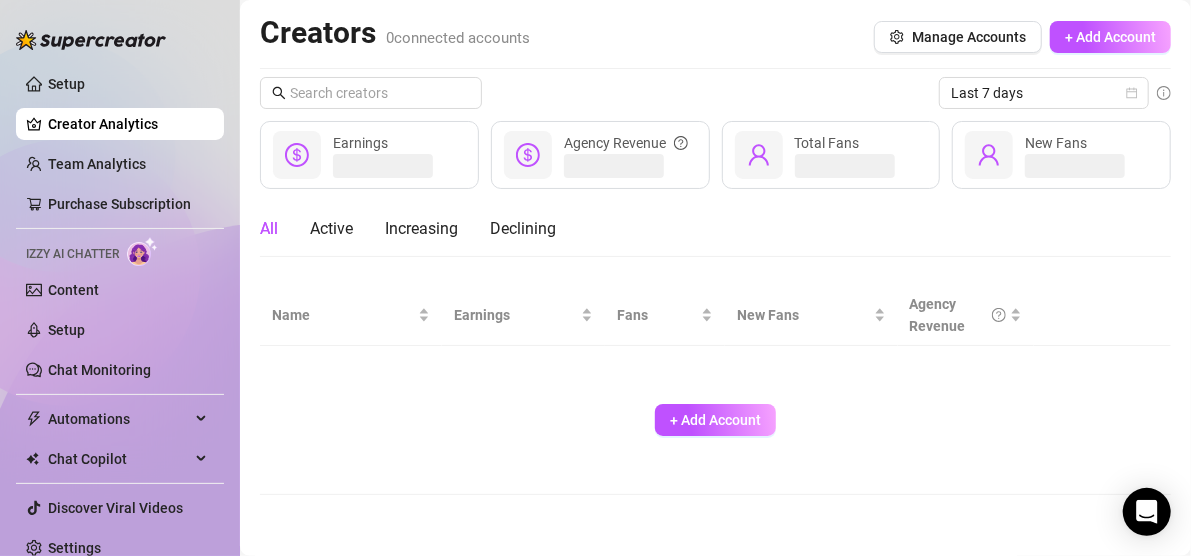 scroll, scrollTop: 0, scrollLeft: 0, axis: both 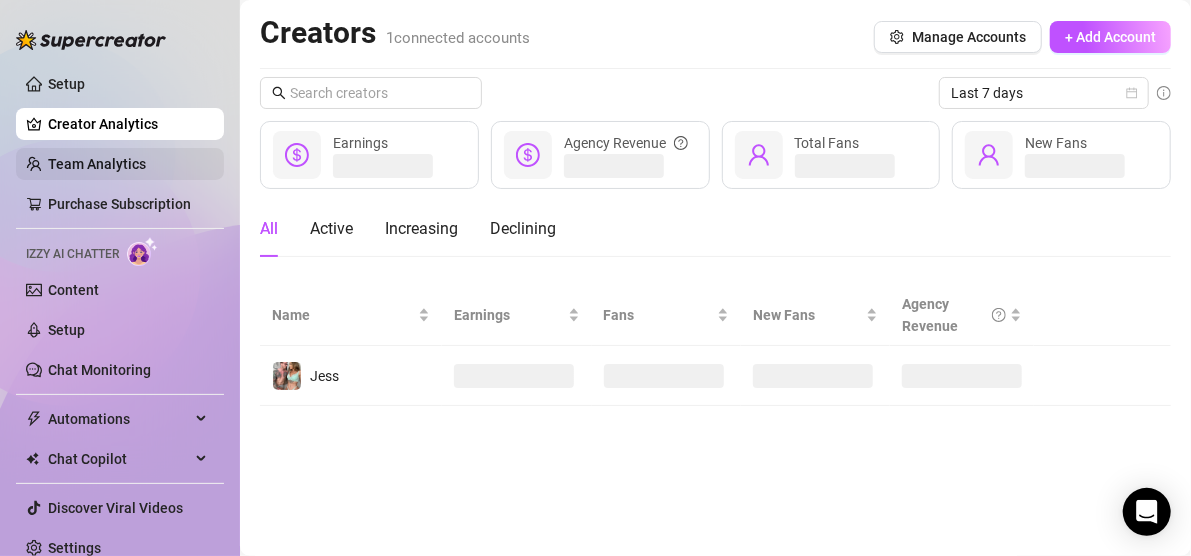 click on "Team Analytics" at bounding box center [97, 164] 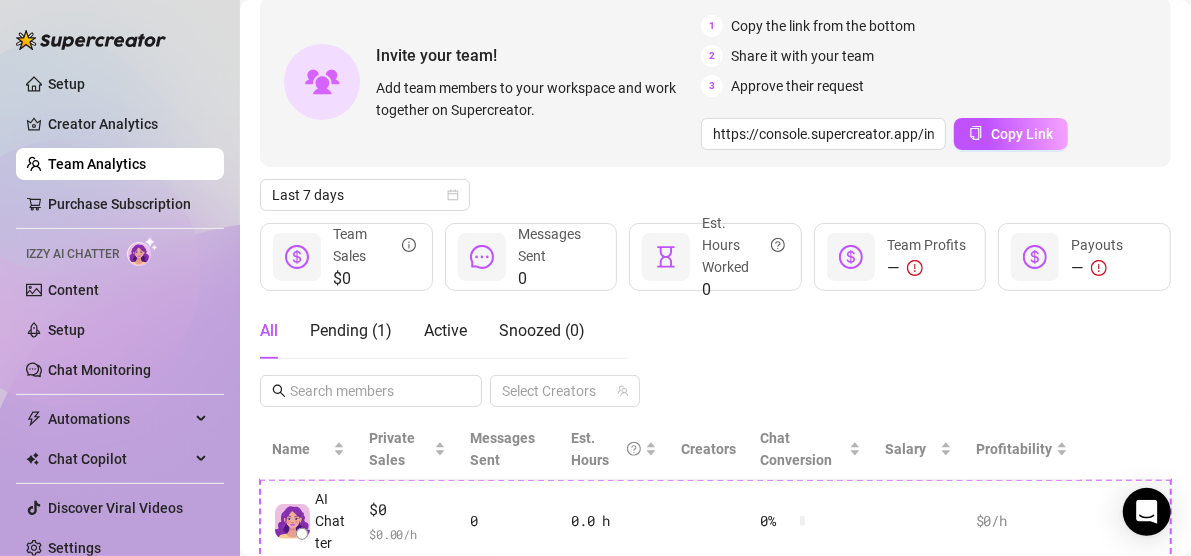 scroll, scrollTop: 103, scrollLeft: 0, axis: vertical 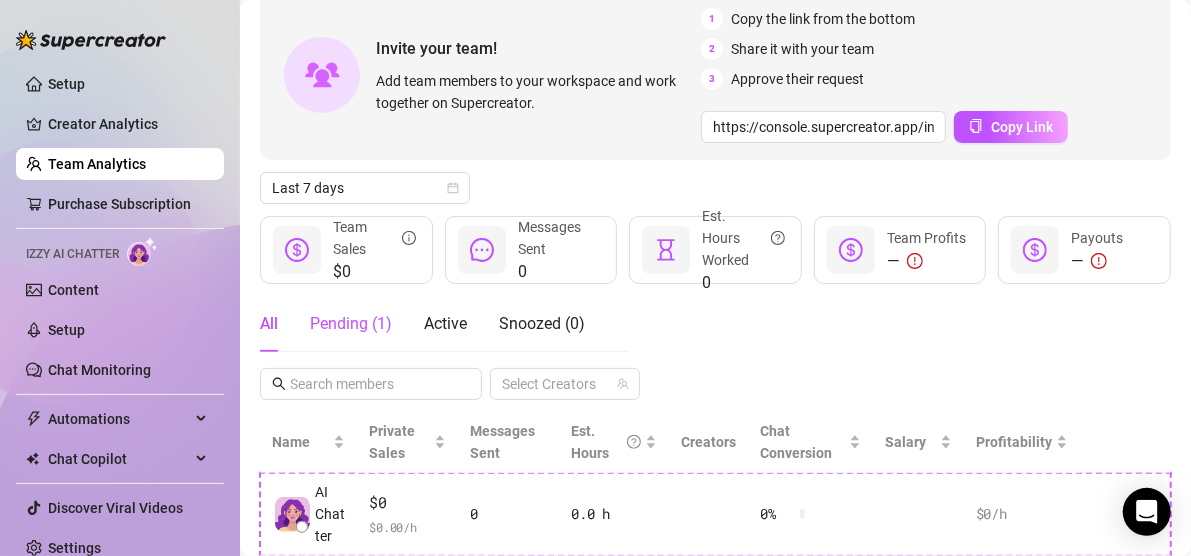 click on "Pending ( 1 )" at bounding box center [351, 324] 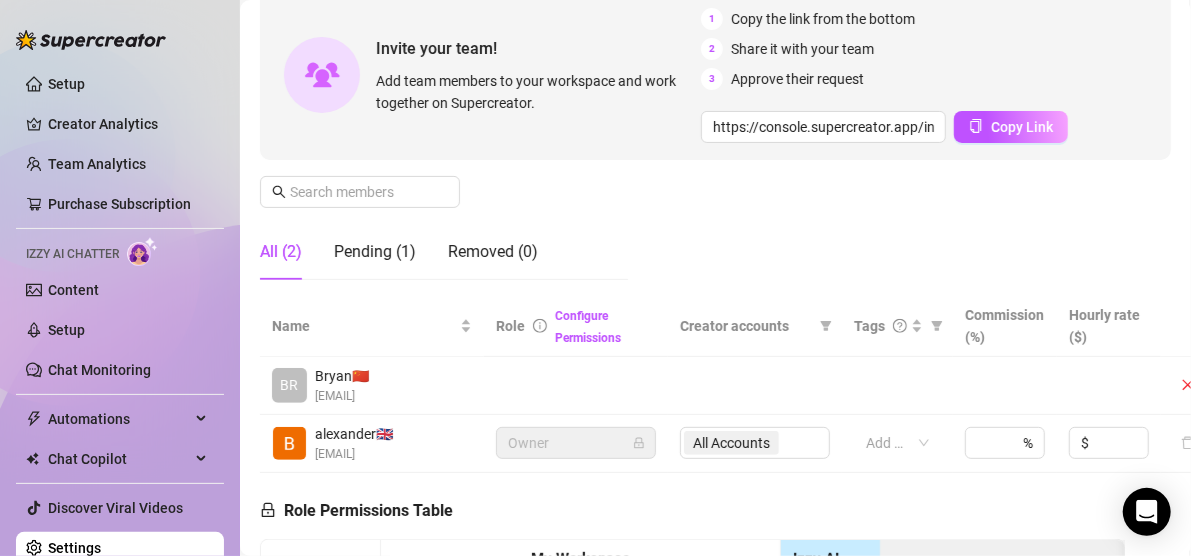 scroll, scrollTop: 220, scrollLeft: 0, axis: vertical 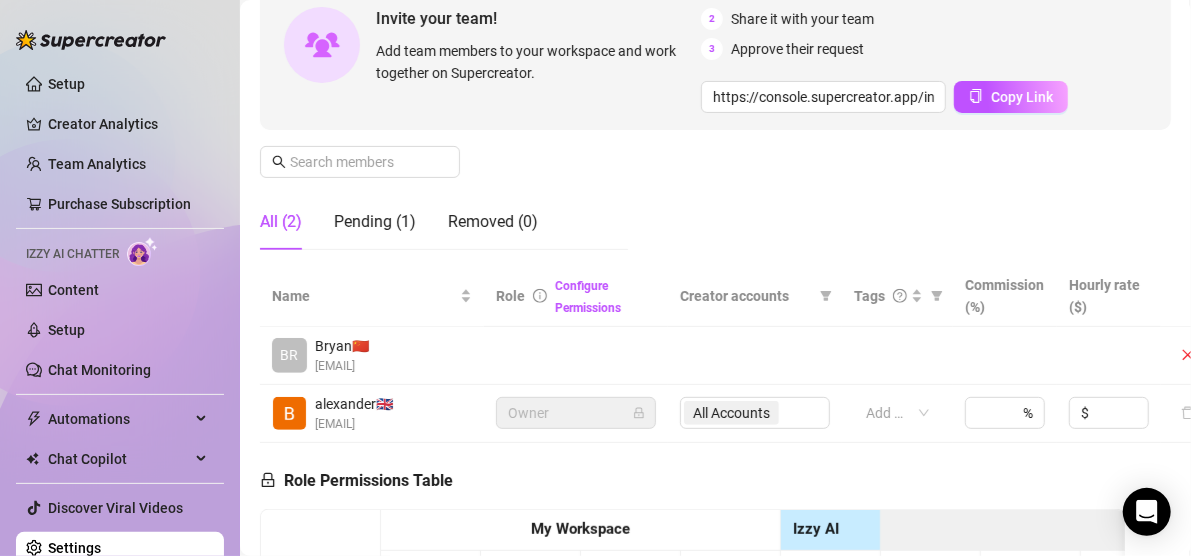 click at bounding box center [576, 356] 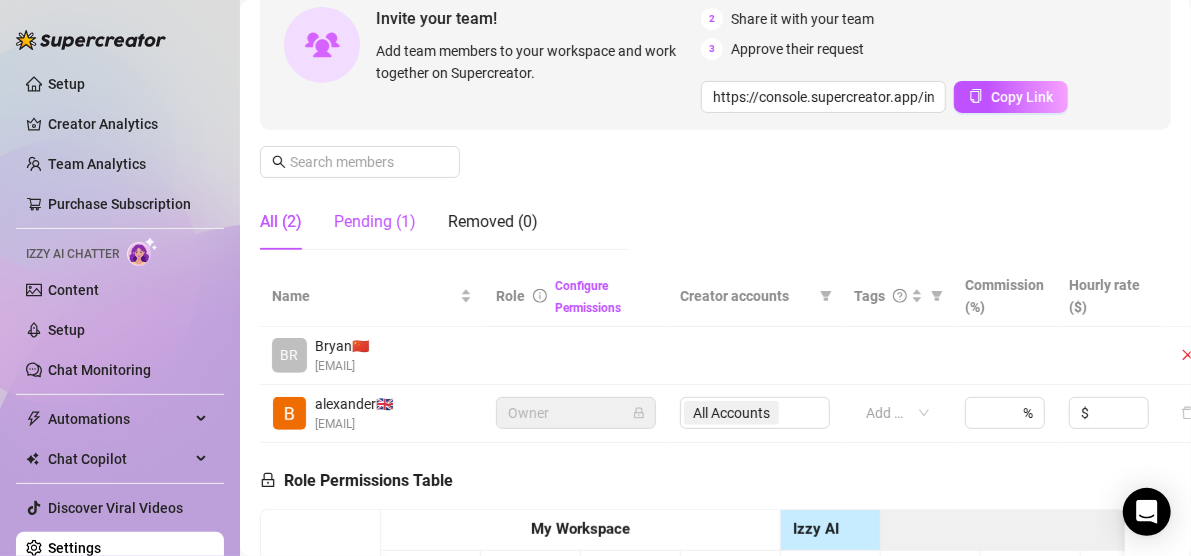click on "Pending (1)" at bounding box center [375, 222] 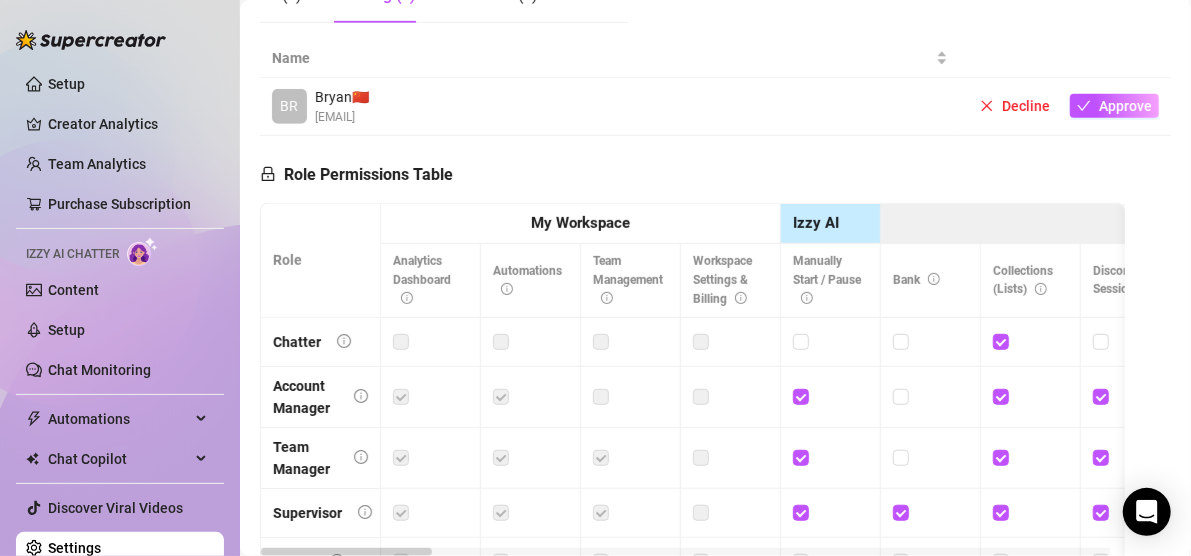 scroll, scrollTop: 532, scrollLeft: 0, axis: vertical 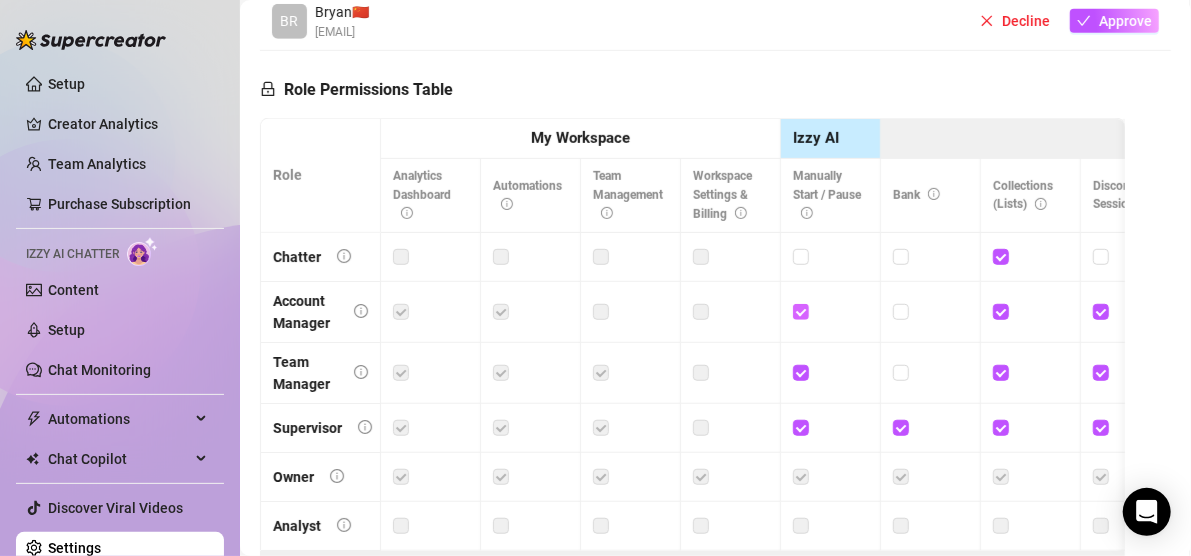 click at bounding box center [800, 311] 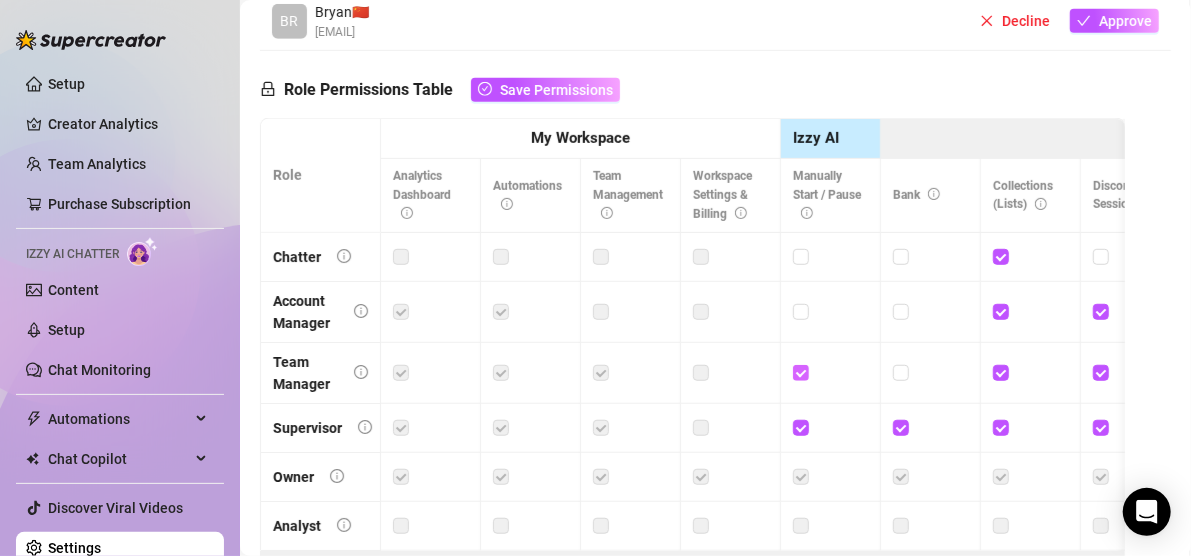 click at bounding box center (800, 372) 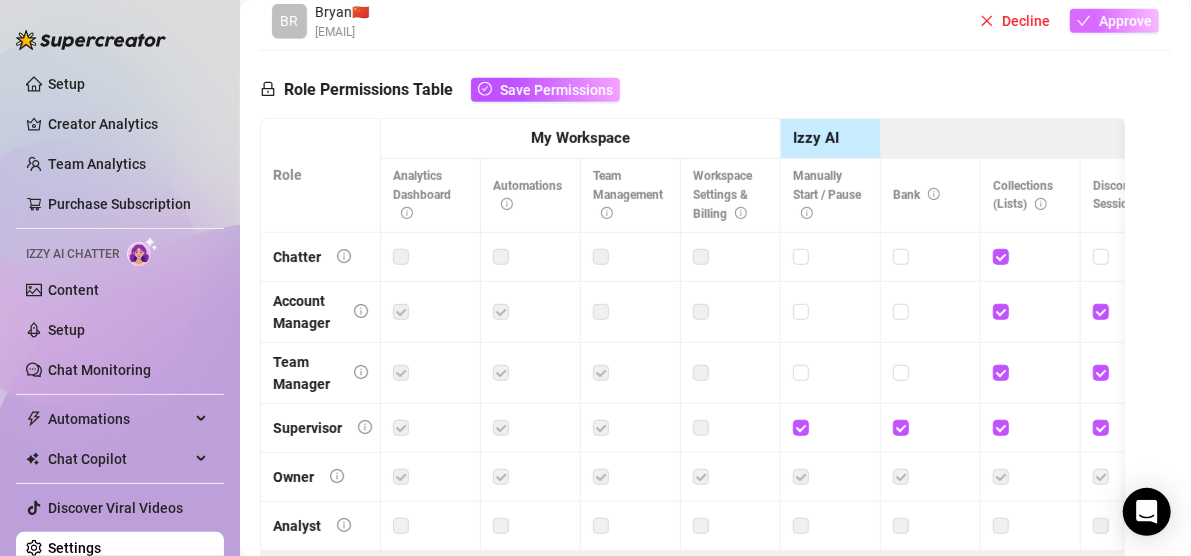 click on "Approve" at bounding box center [1125, 21] 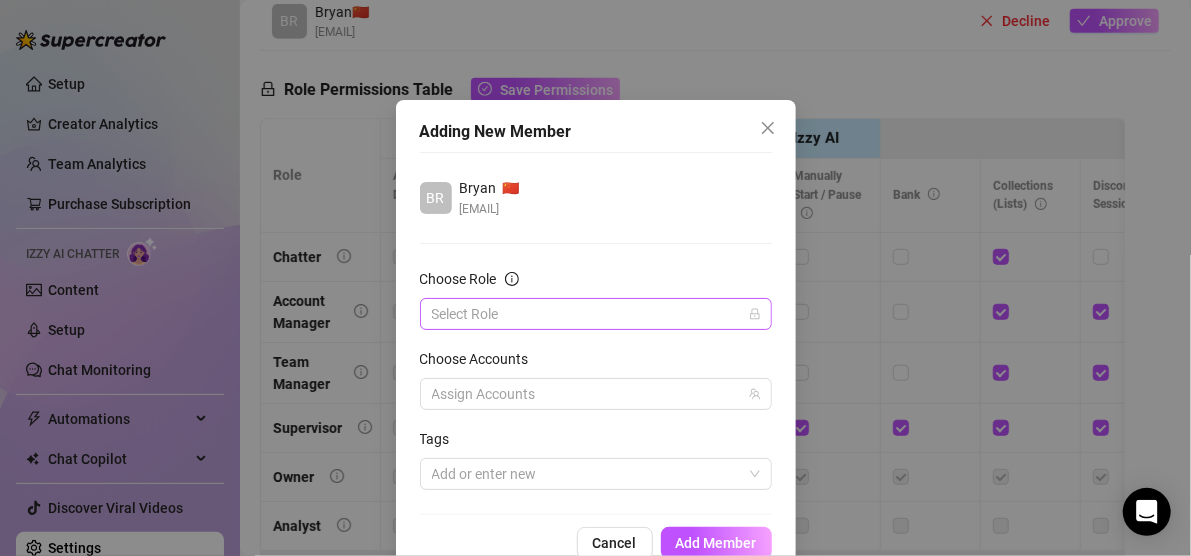 click on "Choose Role" at bounding box center [587, 314] 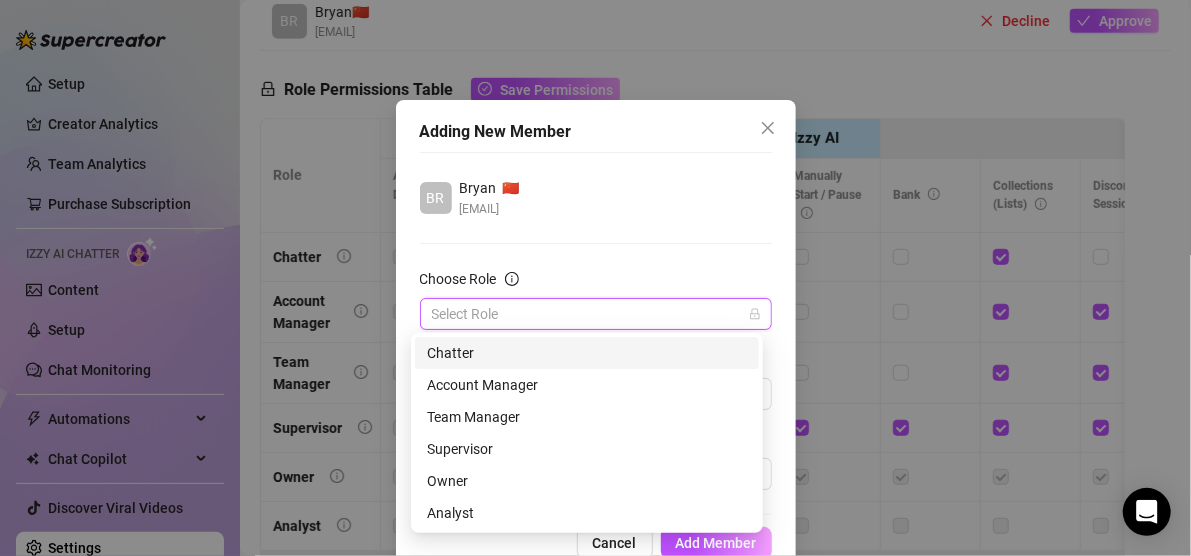 click on "Chatter" at bounding box center (587, 353) 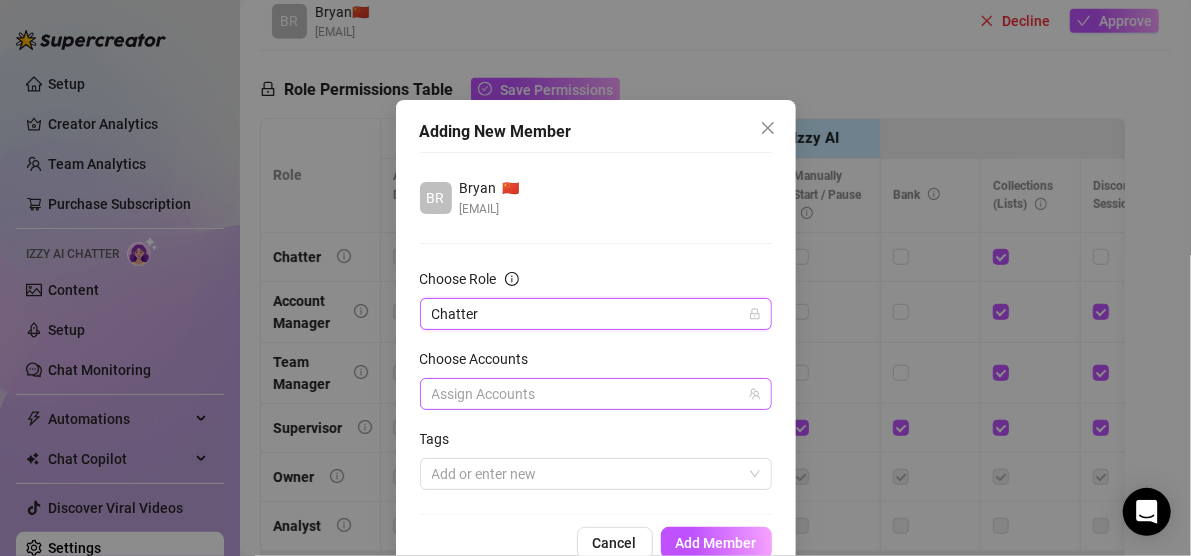 click at bounding box center [585, 394] 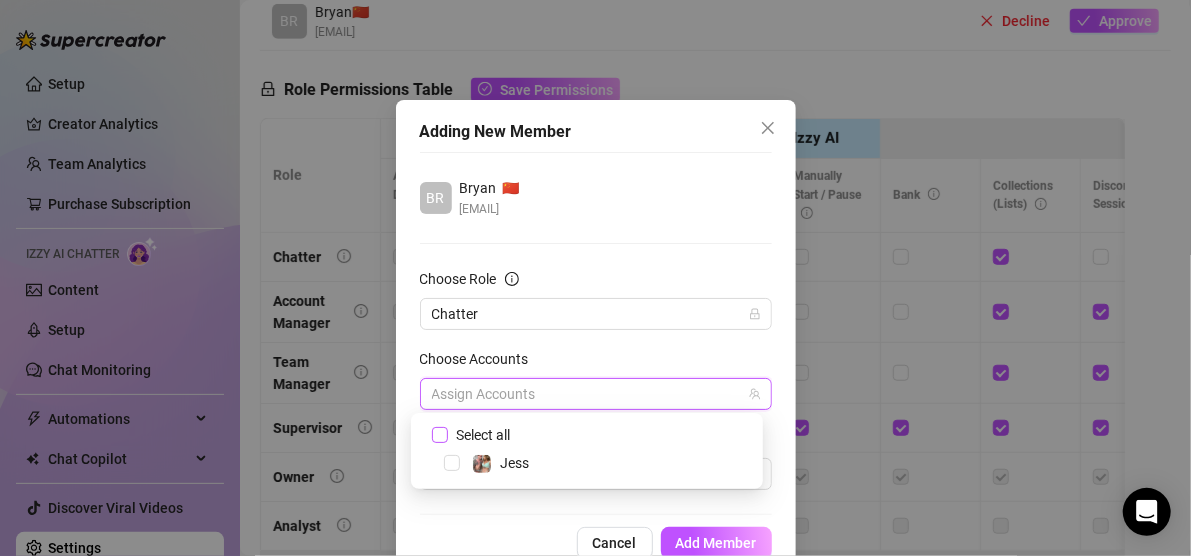 click on "Select all" at bounding box center [483, 435] 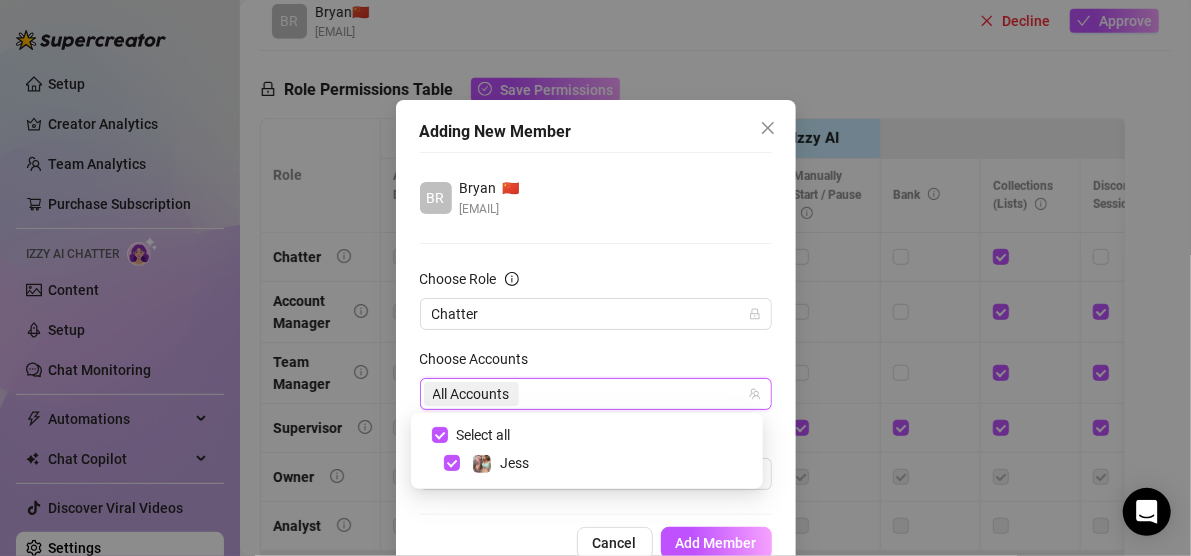 click on "Choose Accounts" at bounding box center [596, 363] 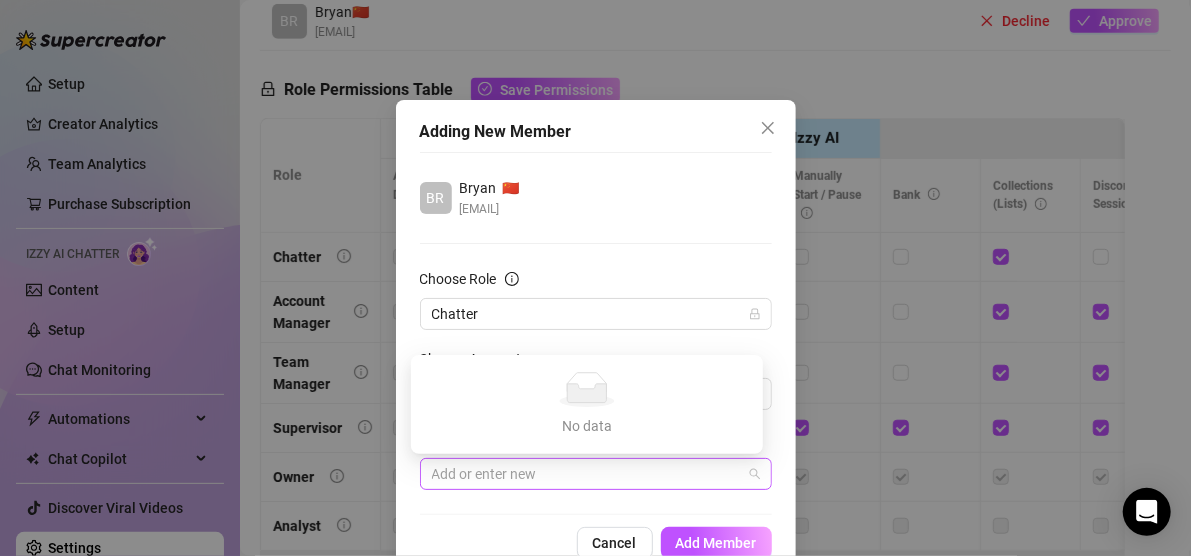 click at bounding box center [585, 474] 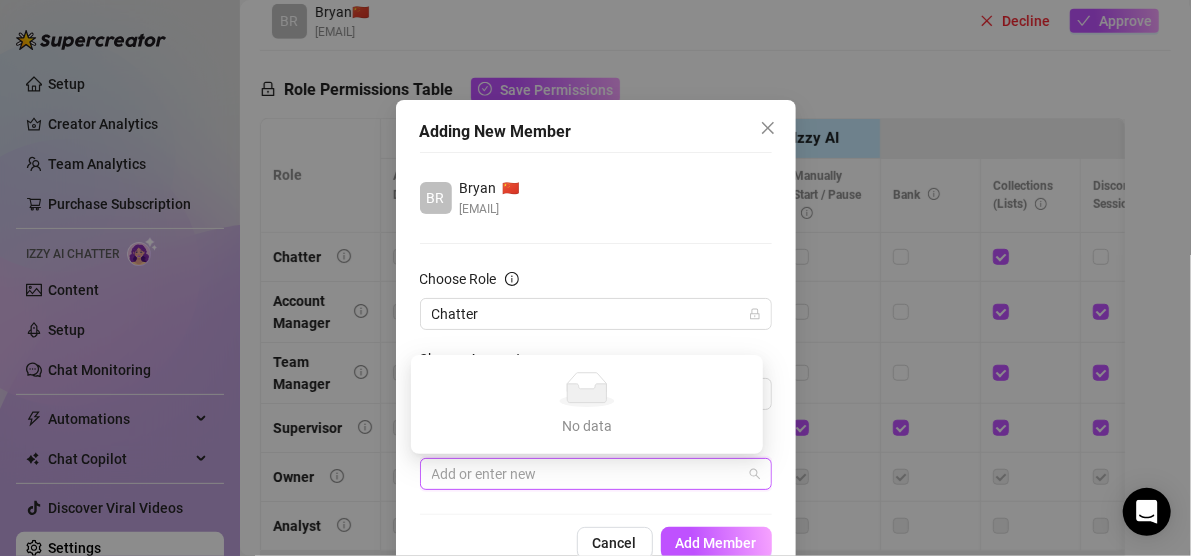 drag, startPoint x: 647, startPoint y: 260, endPoint x: 645, endPoint y: 287, distance: 27.073973 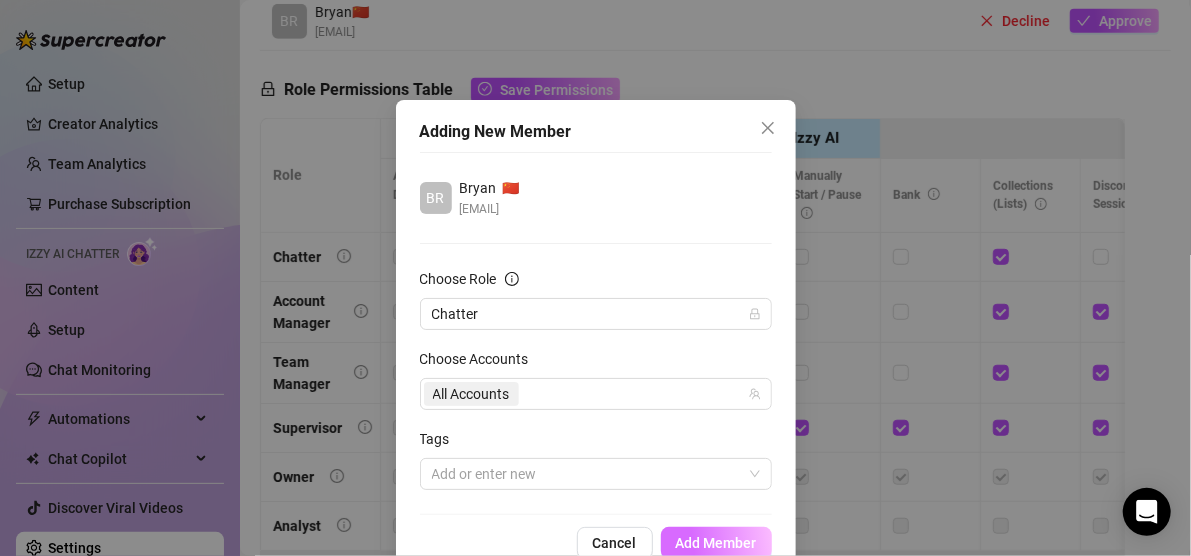click on "Add Member" at bounding box center (716, 543) 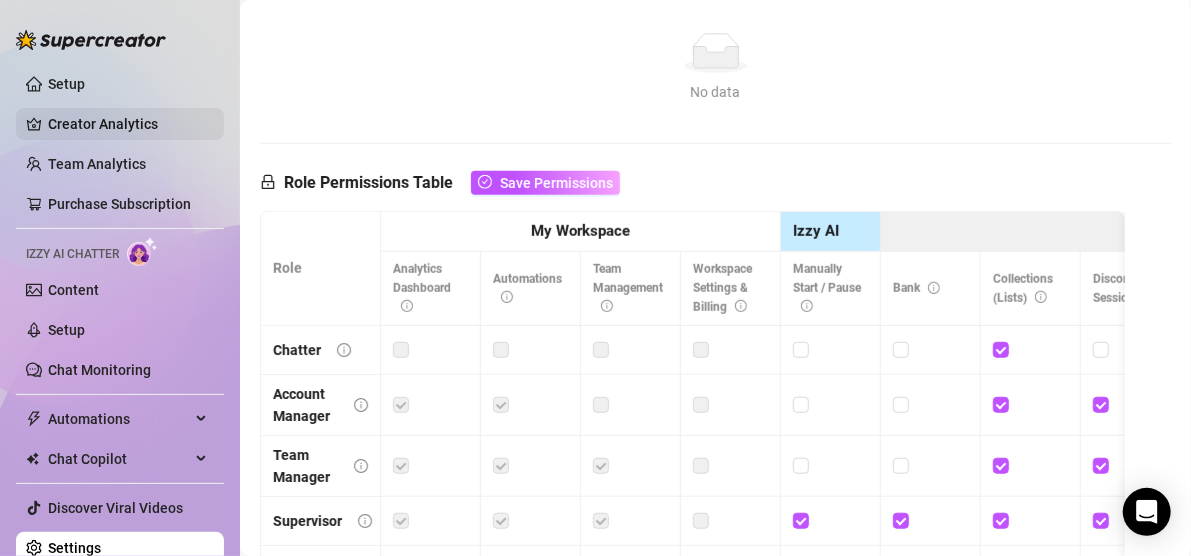 click on "Creator Analytics" at bounding box center [128, 124] 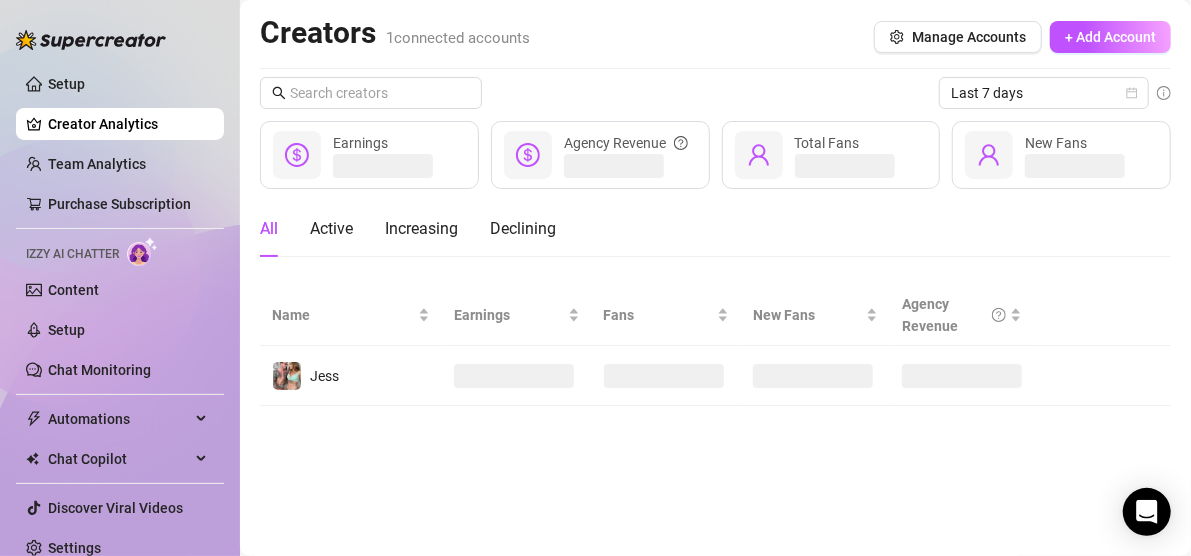 scroll, scrollTop: 0, scrollLeft: 0, axis: both 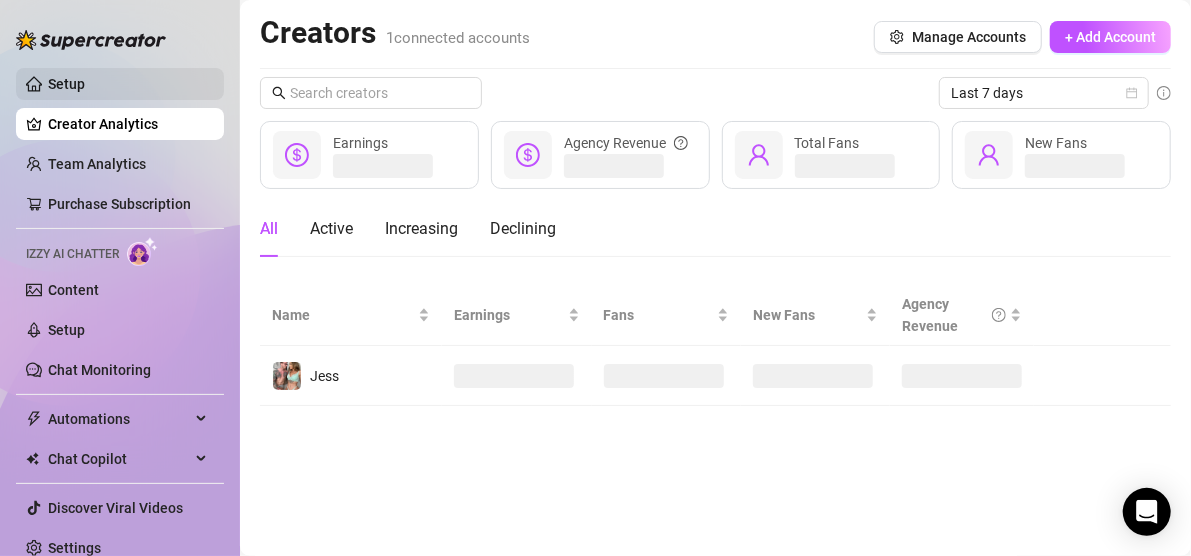 click on "Setup" at bounding box center [66, 84] 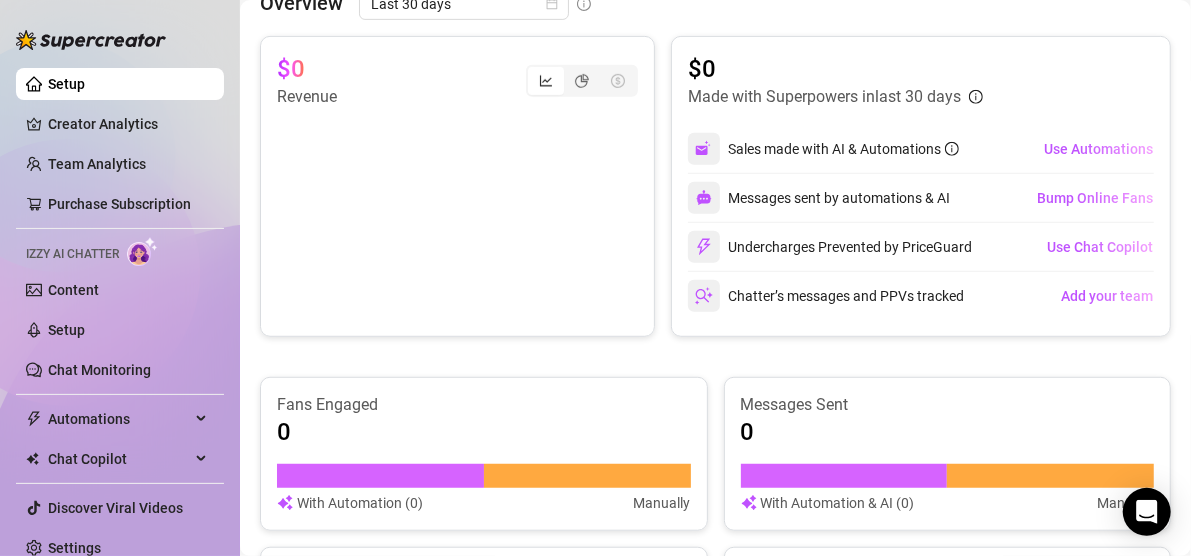 scroll, scrollTop: 473, scrollLeft: 0, axis: vertical 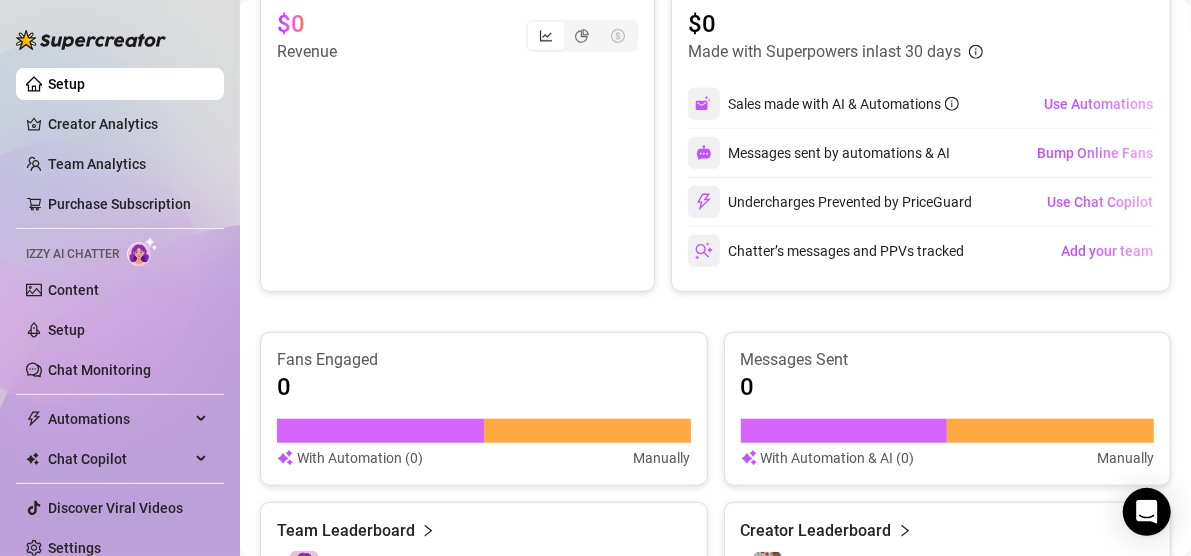 click on "👋 Hey,  [FIRST]  Check  romeo ai's  achievements with Supercreator Live Metrics (Last Hour) 👩‍💻 Active Chatters 1 / 2 😴 Snoozing Chatters 1 💵 Sales $0 💬 Messages Sent 0 📪 Unread Messages 0 Risk Status Low Overview Last 30 days $0 Revenue $0 Made with Superpowers in  last 30 days Sales made with AI & Automations Use Automations Messages sent by automations & AI Bump Online Fans Undercharges Prevented by PriceGuard Use Chat Copilot Chatter’s messages and PPVs tracked Add your team Fans Engaged 0 With Automation   (0) Manually Messages Sent 0 With Automation & AI   (0) Manually Team Leaderboard AI Chatter 0 $0 [FIRST] 0 $0 z [FIRST] 0 $0 Creator Leaderboard [FIRST] $0 Important Events All Type Alert Account Time Actions Dismiss All No data No data" at bounding box center [715, 324] 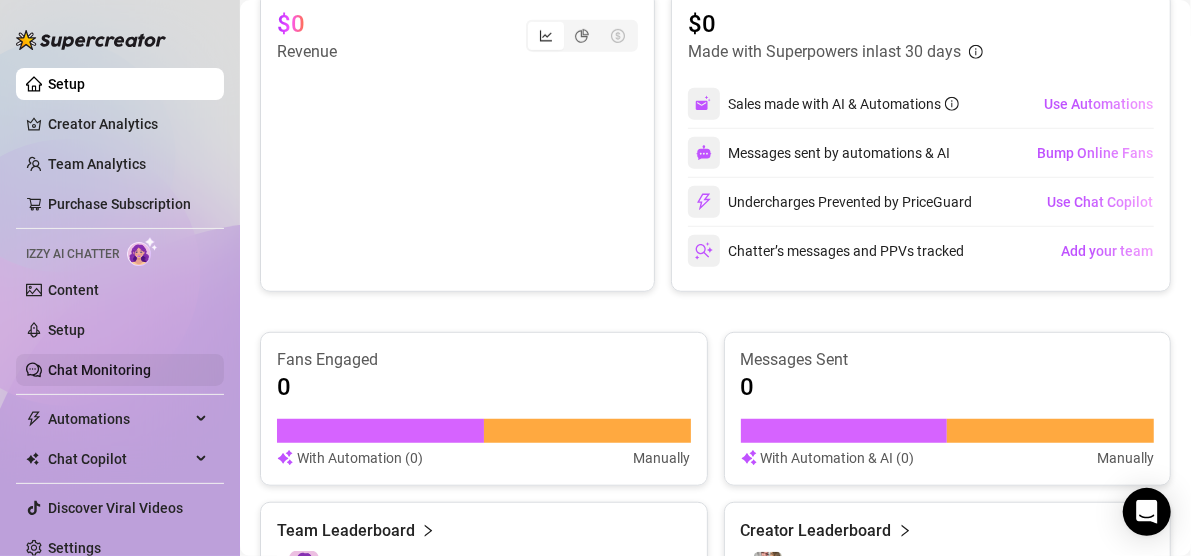 click on "Chat Monitoring" at bounding box center (99, 370) 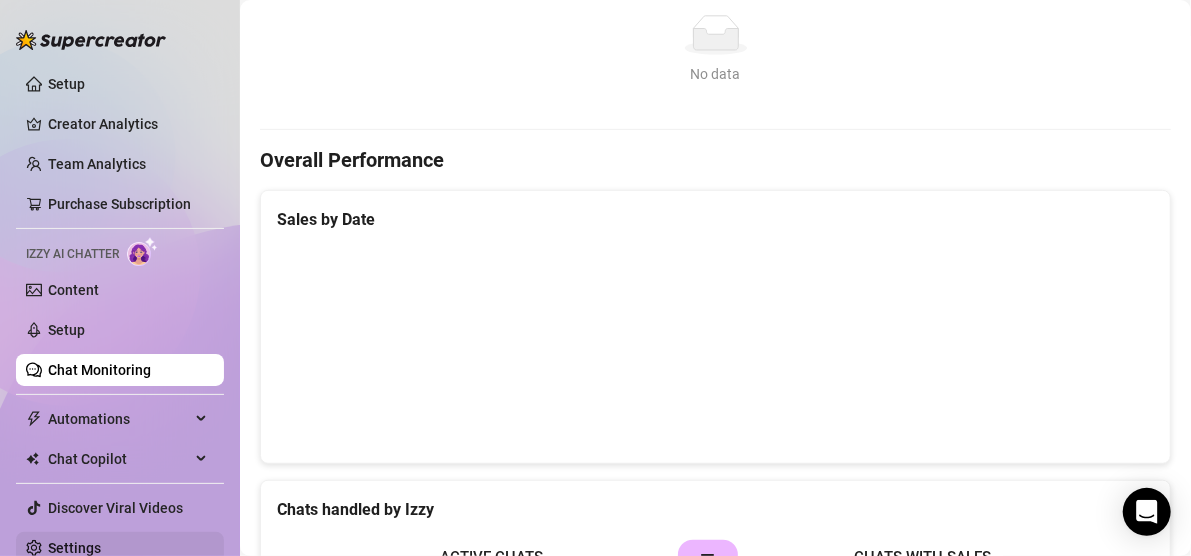 click on "Settings" at bounding box center (74, 548) 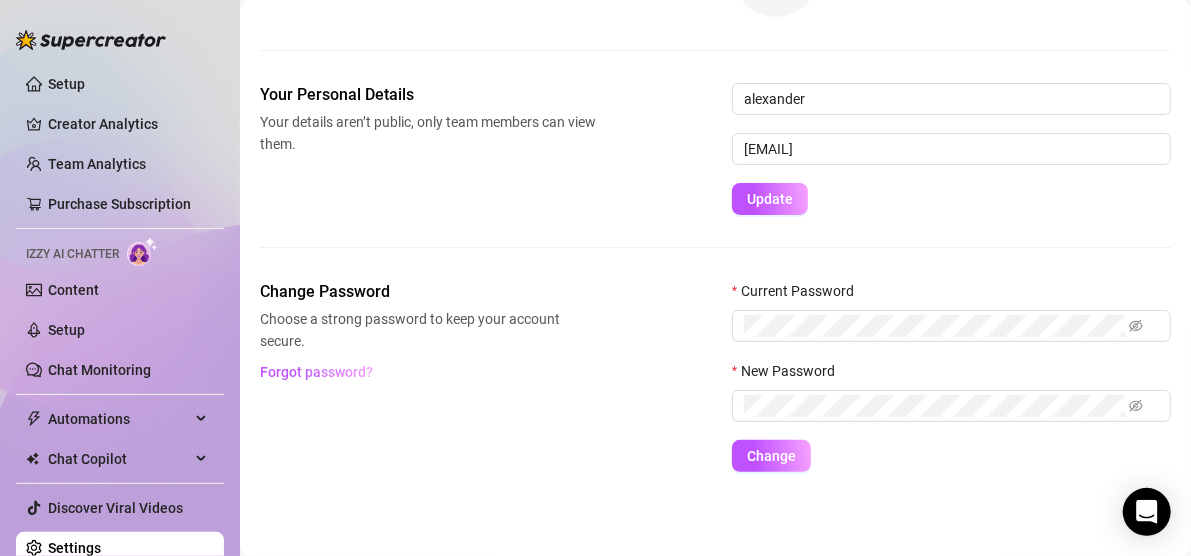 scroll, scrollTop: 183, scrollLeft: 0, axis: vertical 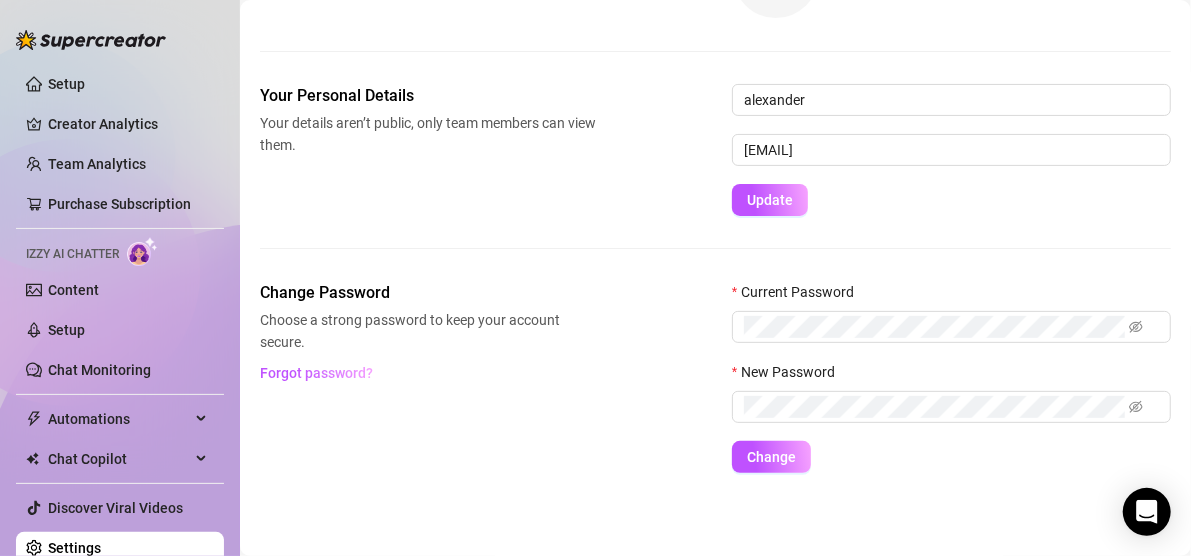 click on "Settings" at bounding box center [74, 548] 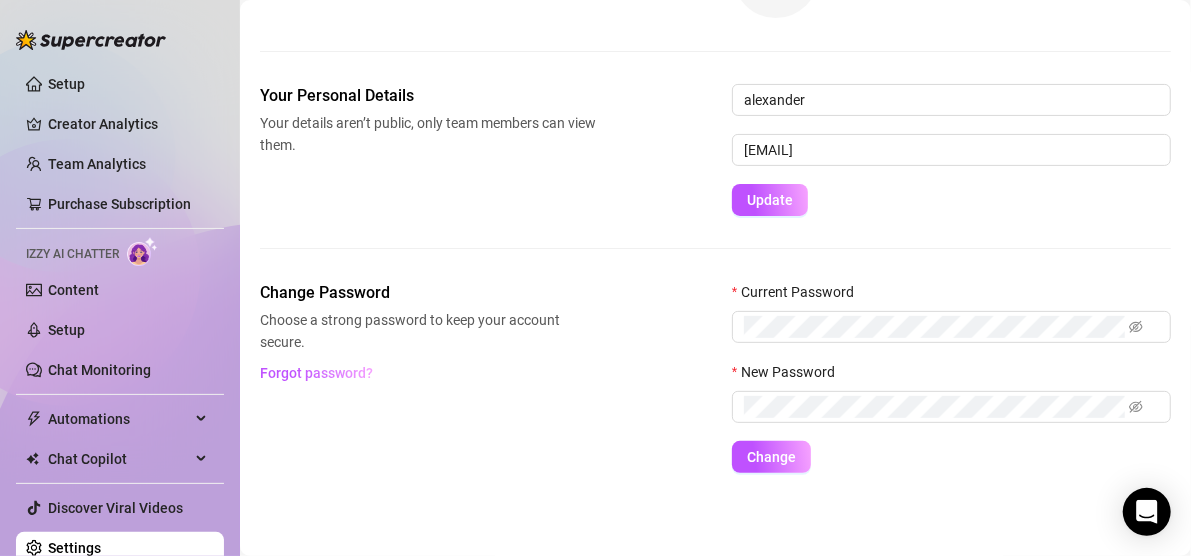 scroll, scrollTop: 15, scrollLeft: 0, axis: vertical 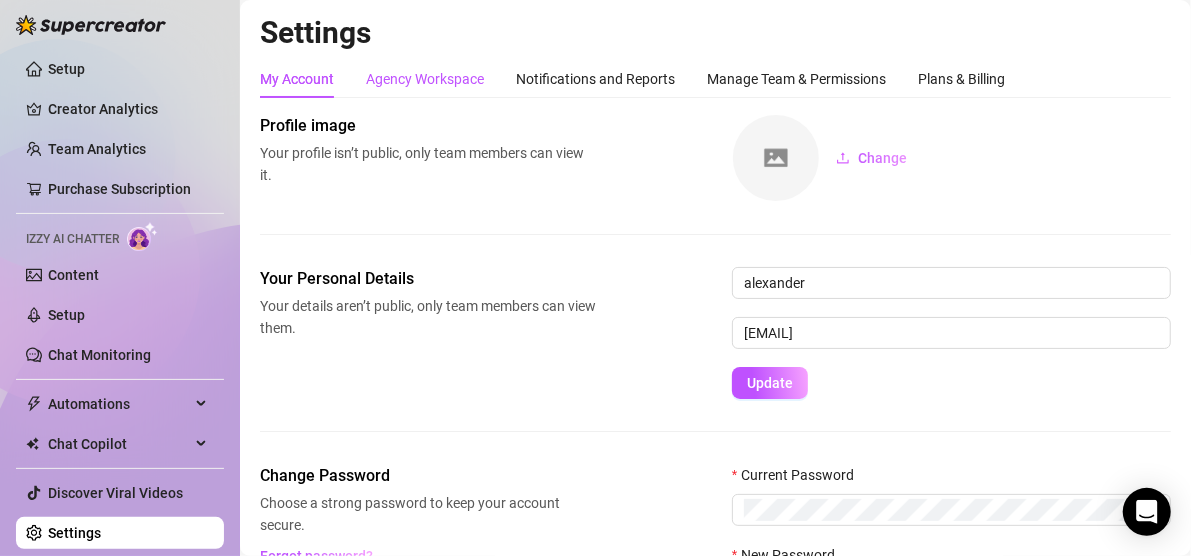 drag, startPoint x: 453, startPoint y: 82, endPoint x: 537, endPoint y: 113, distance: 89.537704 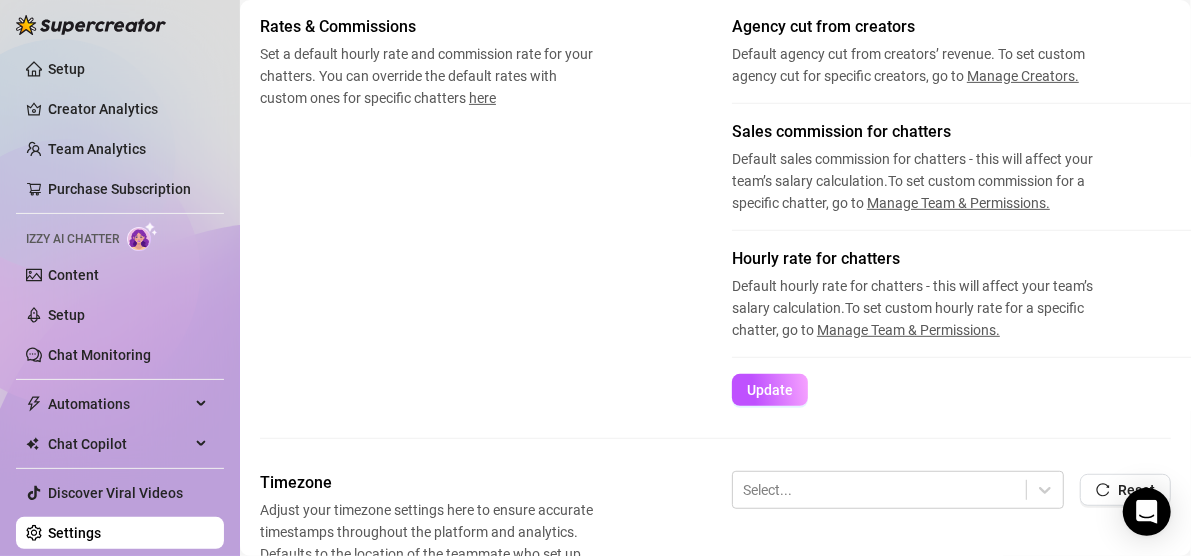 scroll, scrollTop: 0, scrollLeft: 0, axis: both 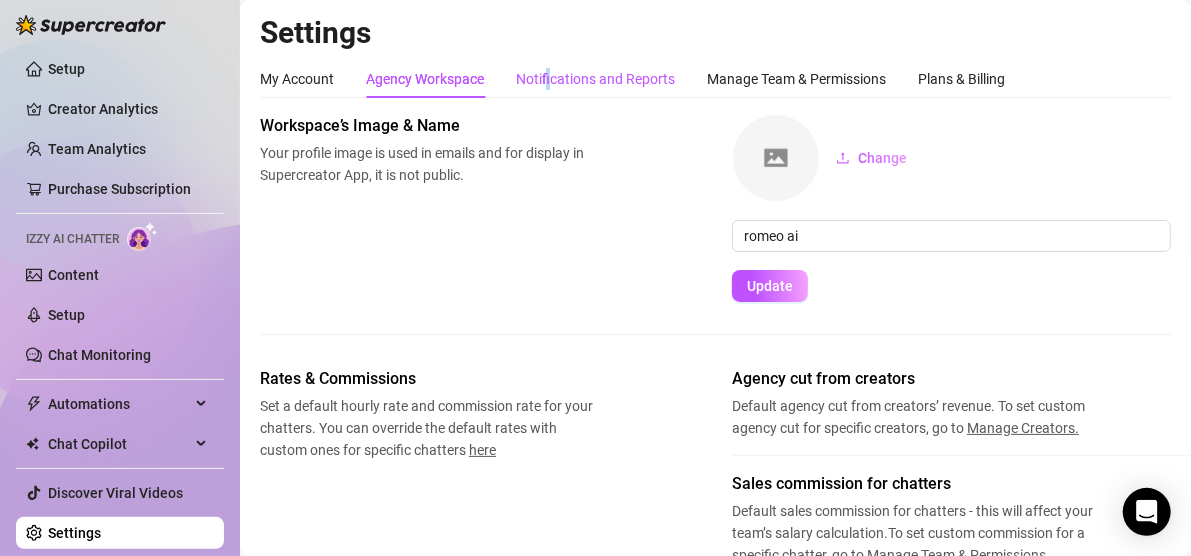 click on "Notifications and Reports" at bounding box center [595, 79] 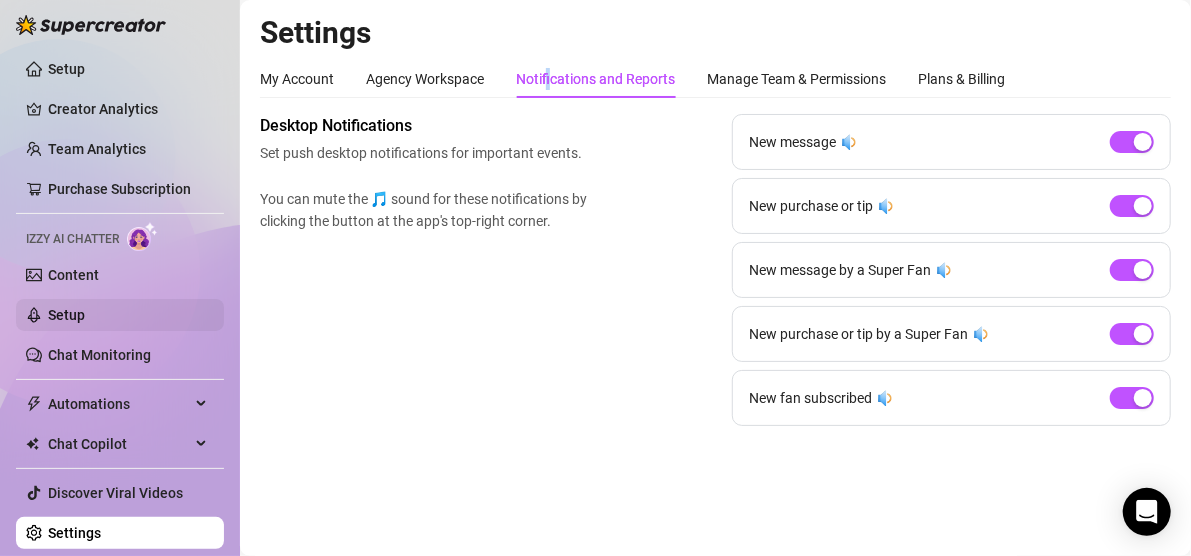 click on "Setup" at bounding box center (66, 315) 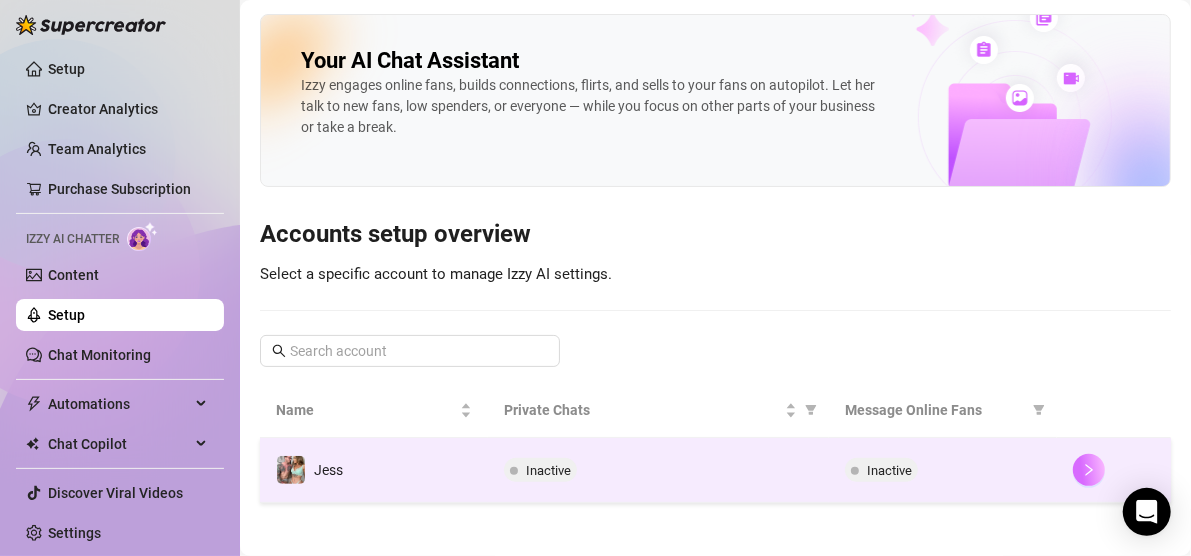 click at bounding box center [1089, 470] 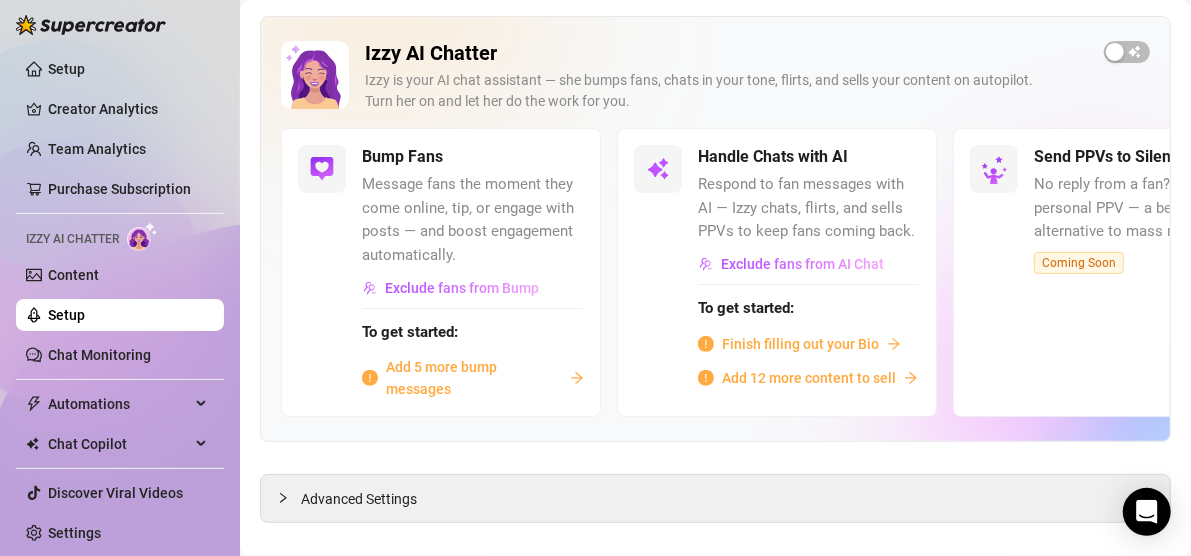 scroll, scrollTop: 119, scrollLeft: 0, axis: vertical 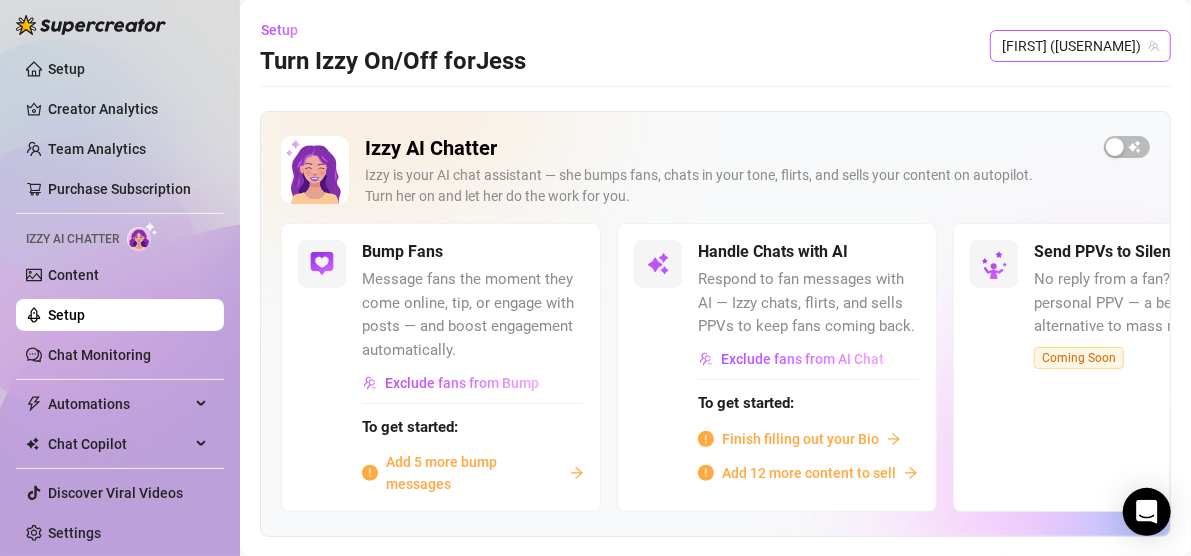 click on "[FIRST] ([USERNAME])" at bounding box center (1080, 46) 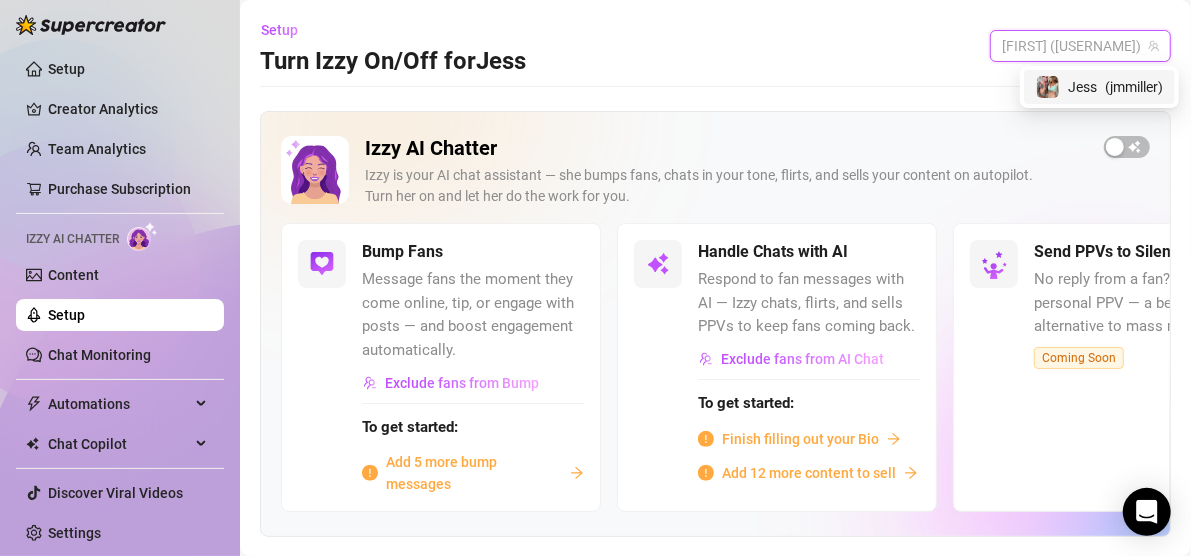 click on "Setup Turn Izzy On/Off for  [FIRST] [FIRST] Izzy AI Chatter Izzy is your AI chat assistant — she bumps fans, chats in your tone, flirts, and sells your content on autopilot. Turn her on and let her do the work for you. Bump Fans Message fans the moment they come online, tip, or engage with posts — and boost engagement automatically. Exclude fans from Bump To get started: Add 5 more bump messages Handle Chats with AI Respond to fan messages with AI — Izzy chats, flirts, and sells PPVs to keep fans coming back. Exclude fans from AI Chat To get started: Finish filling out your Bio Add 12 more content to sell Send PPVs to Silent Fans No reply from a fan? Try a smart, personal PPV — a better alternative to mass messages. Coming Soon Advanced Settings" at bounding box center (715, 339) 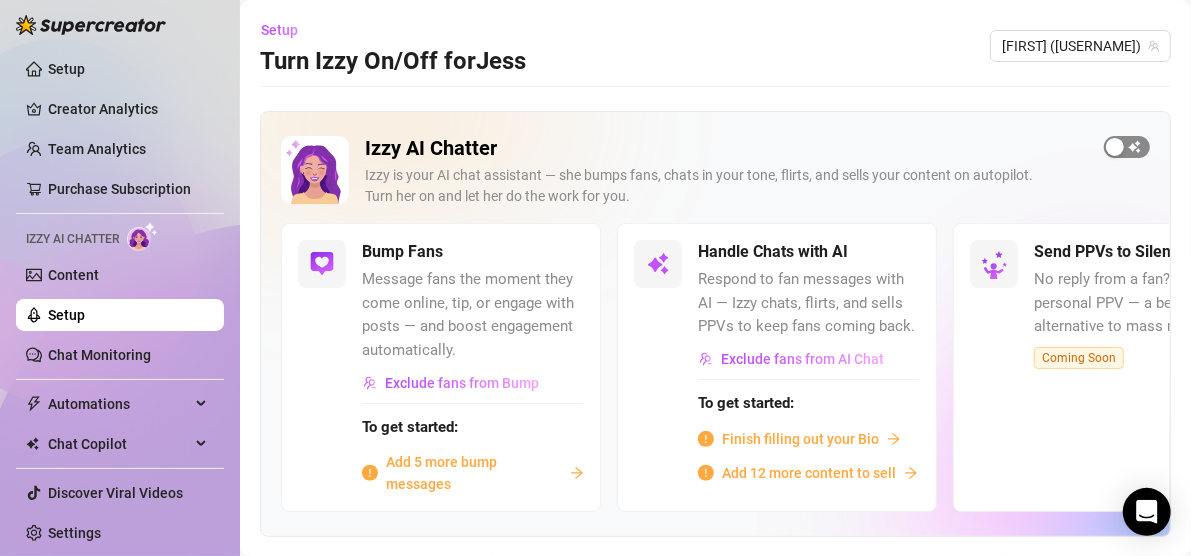 click at bounding box center (1127, 147) 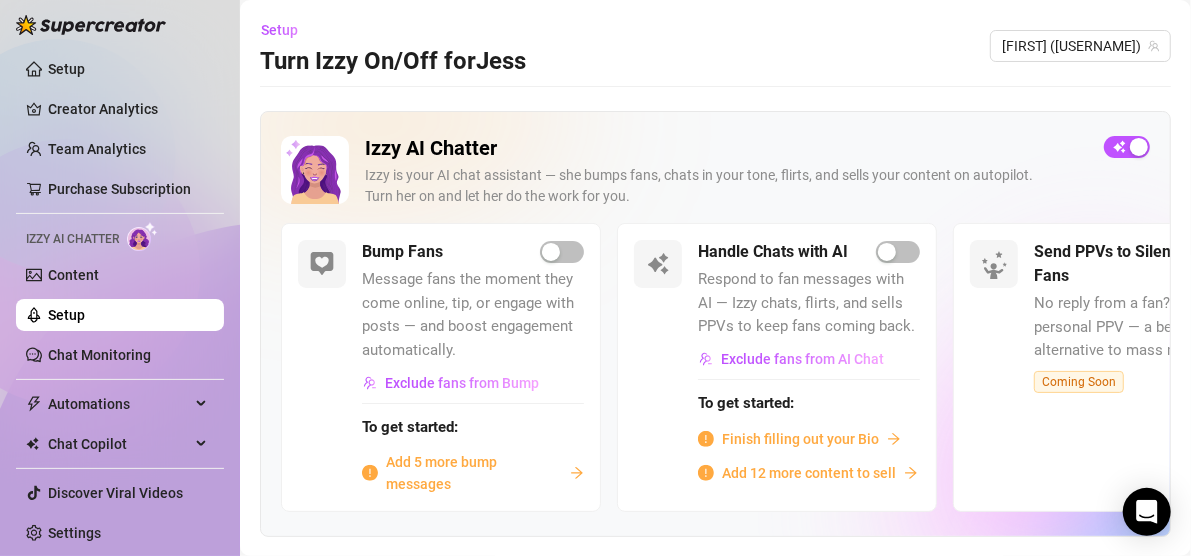 click on "Izzy AI Chatter Izzy is your AI chat assistant — she bumps fans, chats in your tone, flirts, and sells your content on autopilot. Turn her on and let her do the work for you." at bounding box center (715, 179) 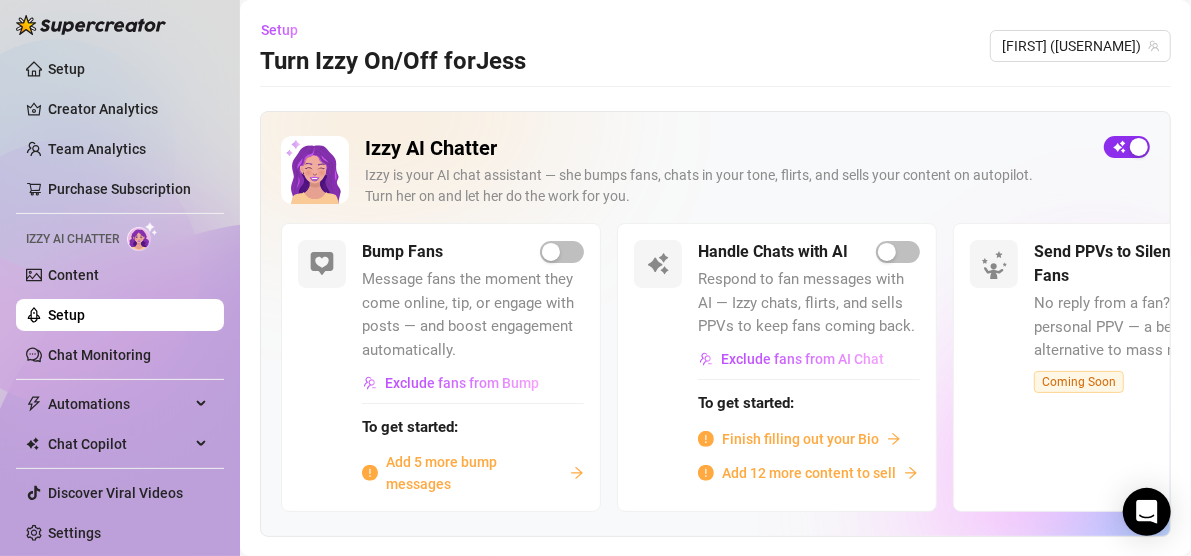 click at bounding box center [1127, 147] 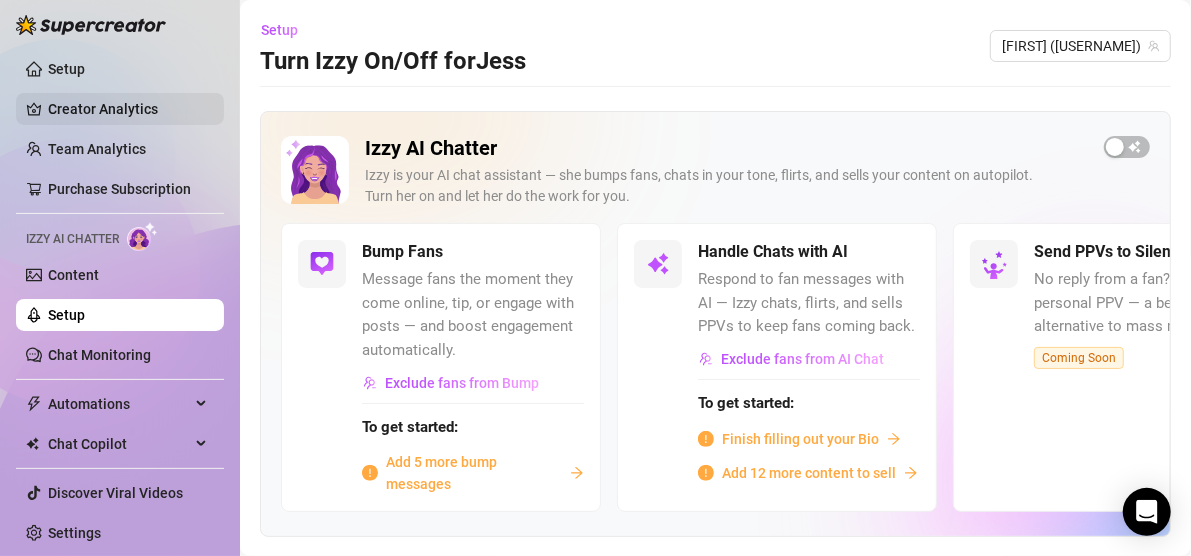 click on "Creator Analytics" at bounding box center [128, 109] 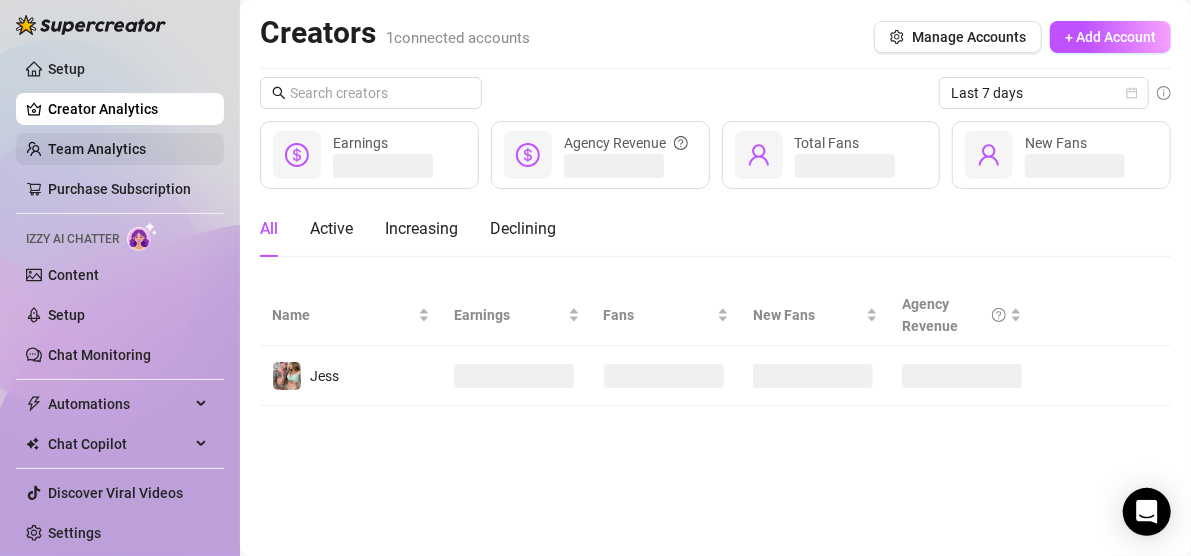 click on "Team Analytics" at bounding box center [97, 149] 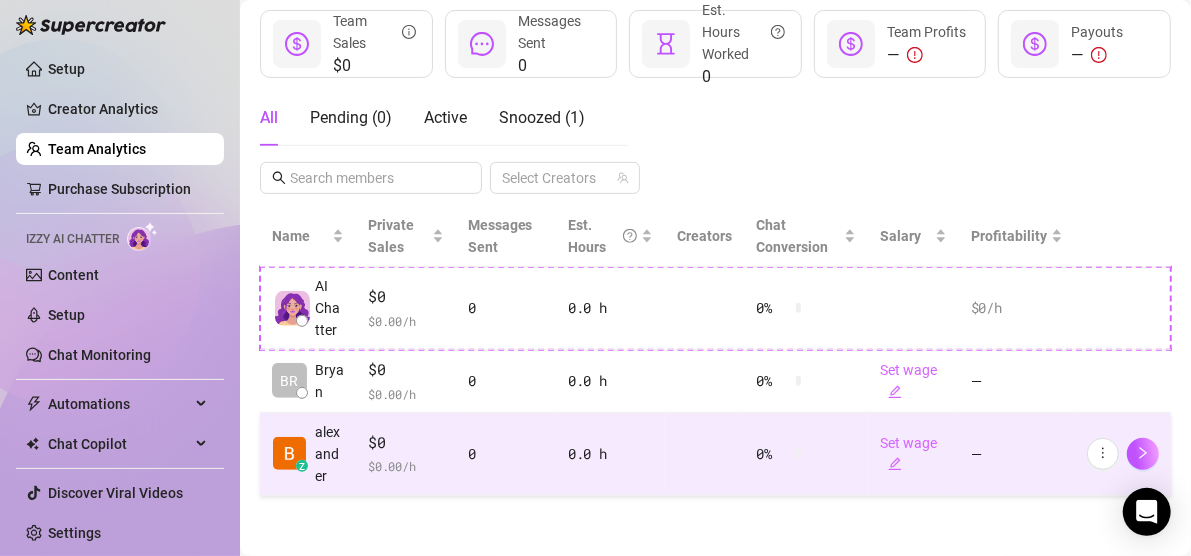 scroll, scrollTop: 306, scrollLeft: 0, axis: vertical 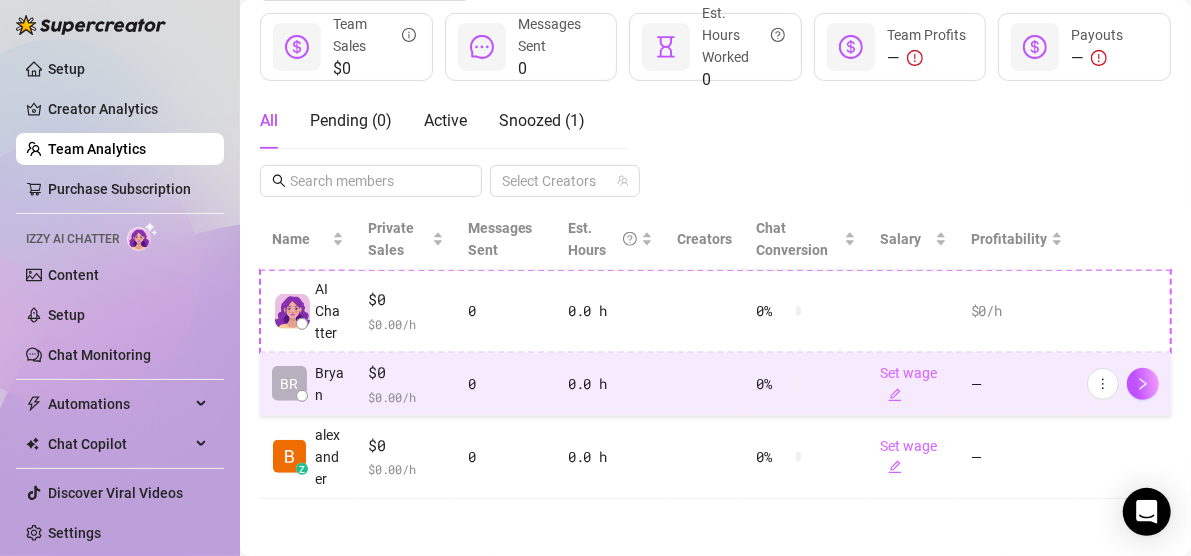click on "0" at bounding box center (506, 384) 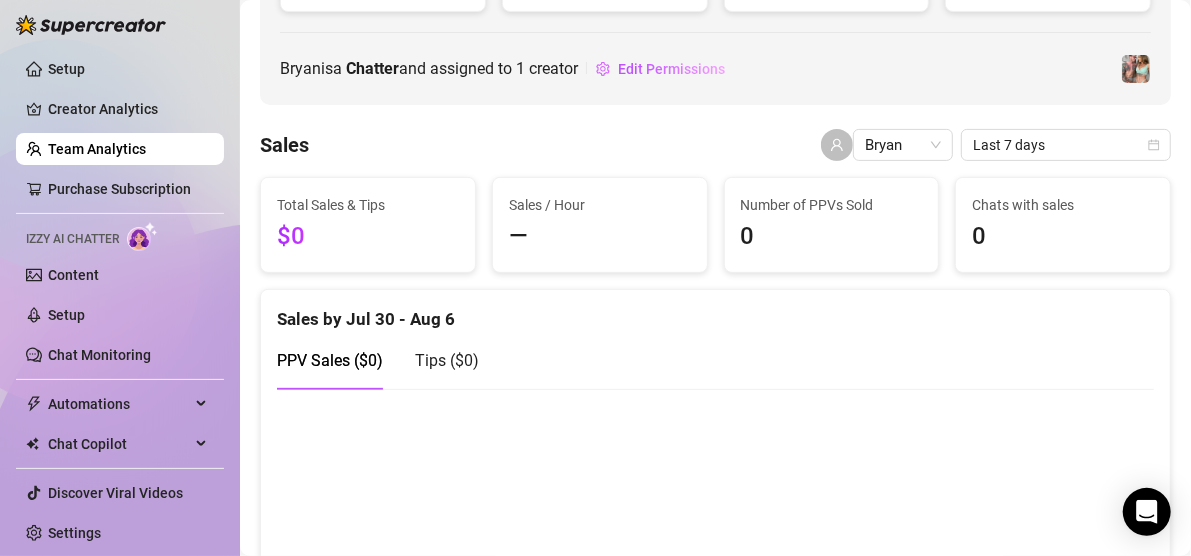 scroll, scrollTop: 0, scrollLeft: 0, axis: both 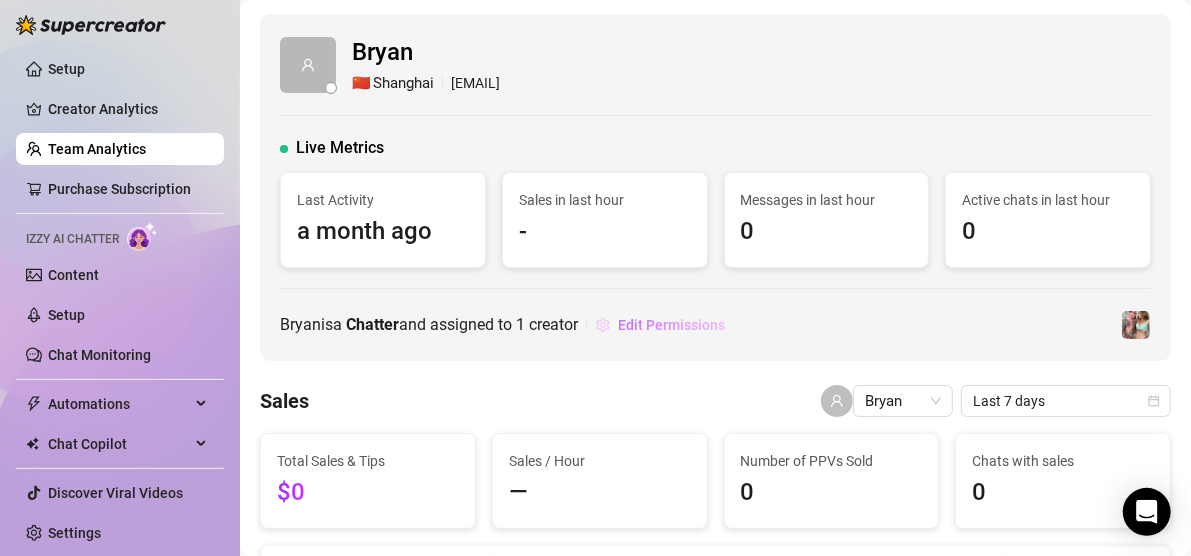 click on "Edit Permissions" at bounding box center (671, 325) 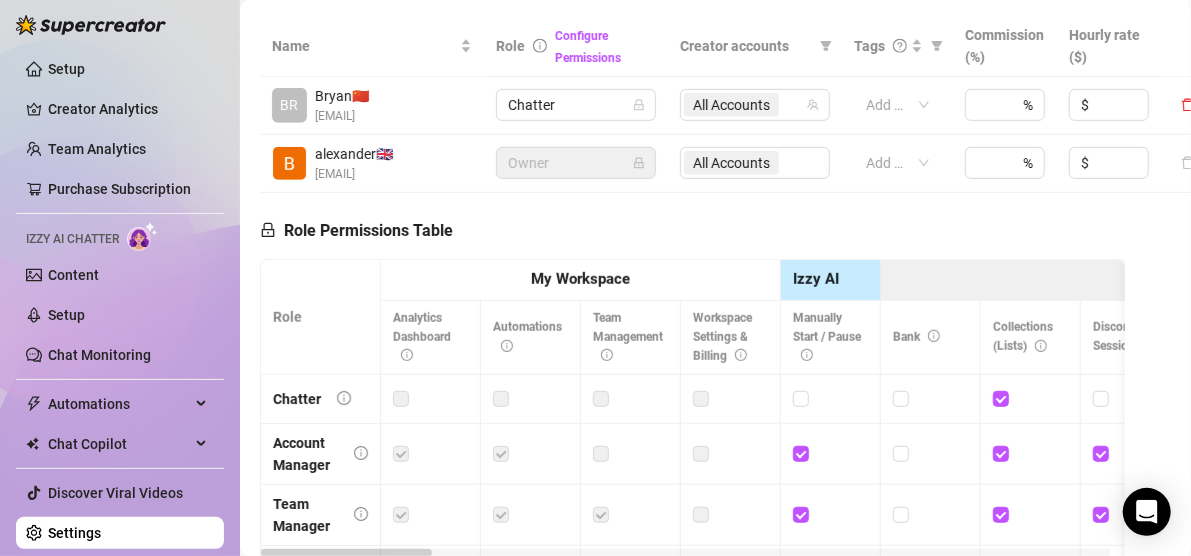 scroll, scrollTop: 471, scrollLeft: 0, axis: vertical 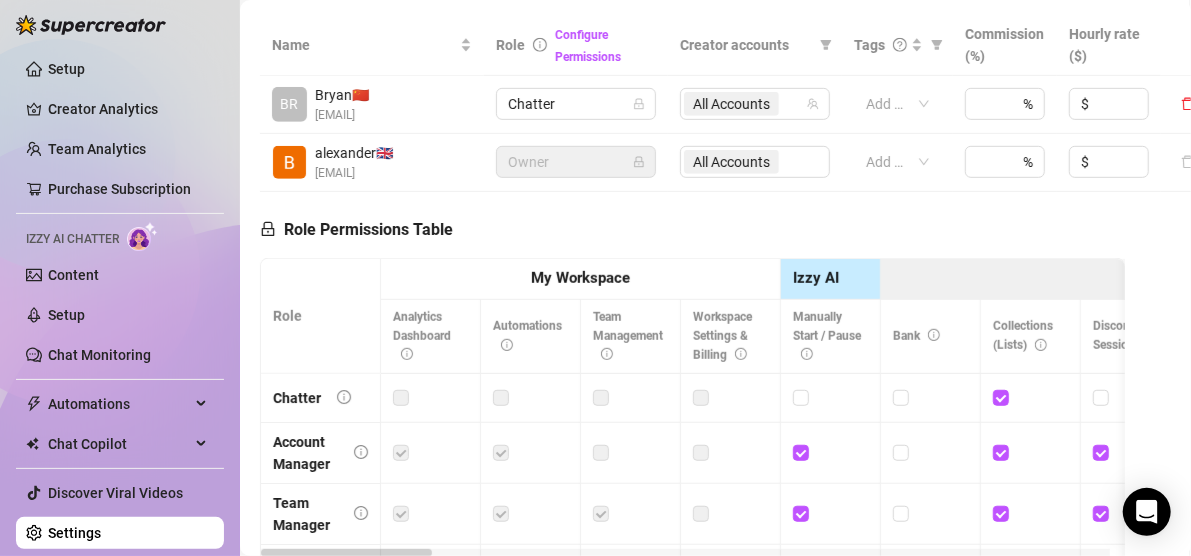click on "[EMAIL]" at bounding box center (342, 115) 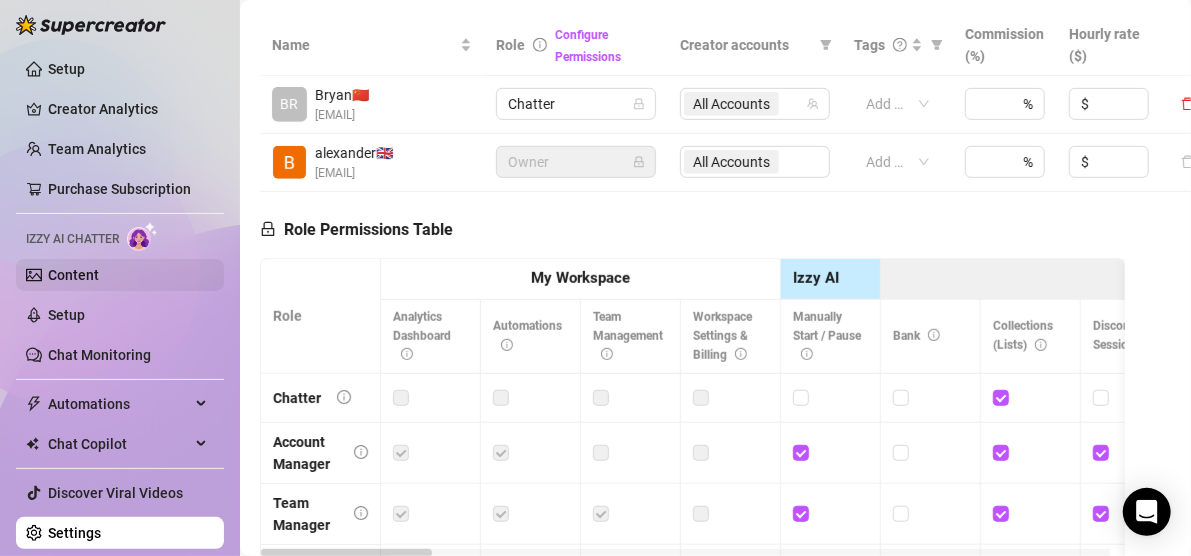 click on "Content" at bounding box center [73, 275] 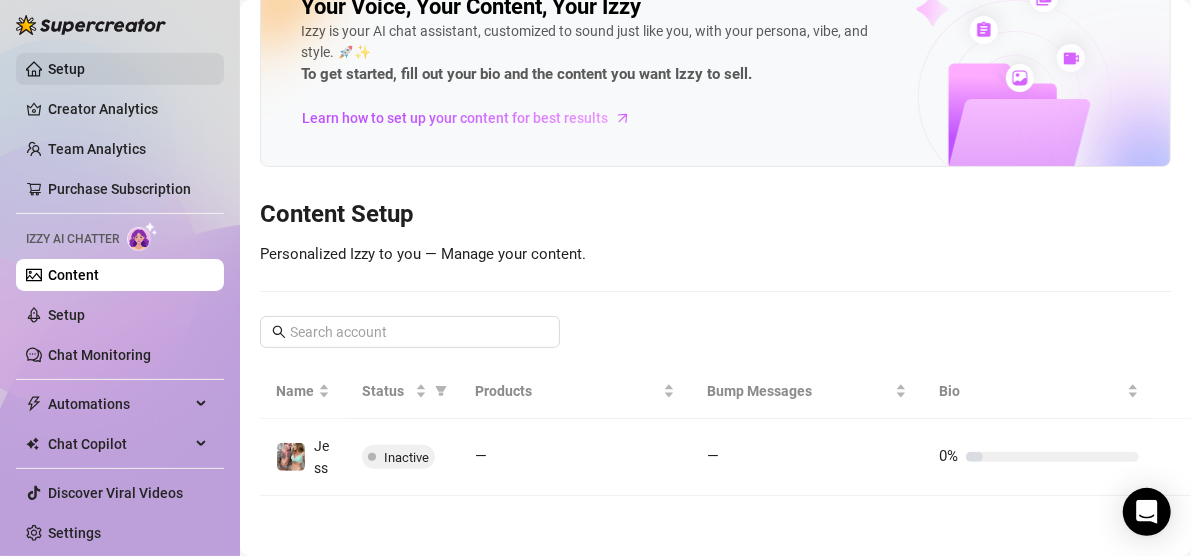 click on "Setup" at bounding box center [66, 69] 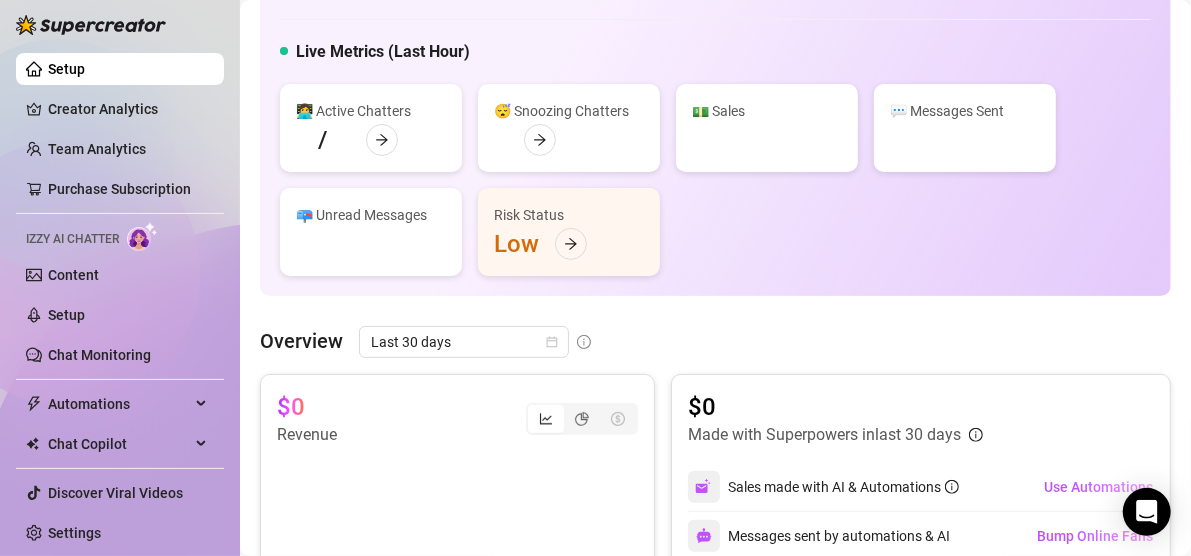 scroll, scrollTop: 471, scrollLeft: 0, axis: vertical 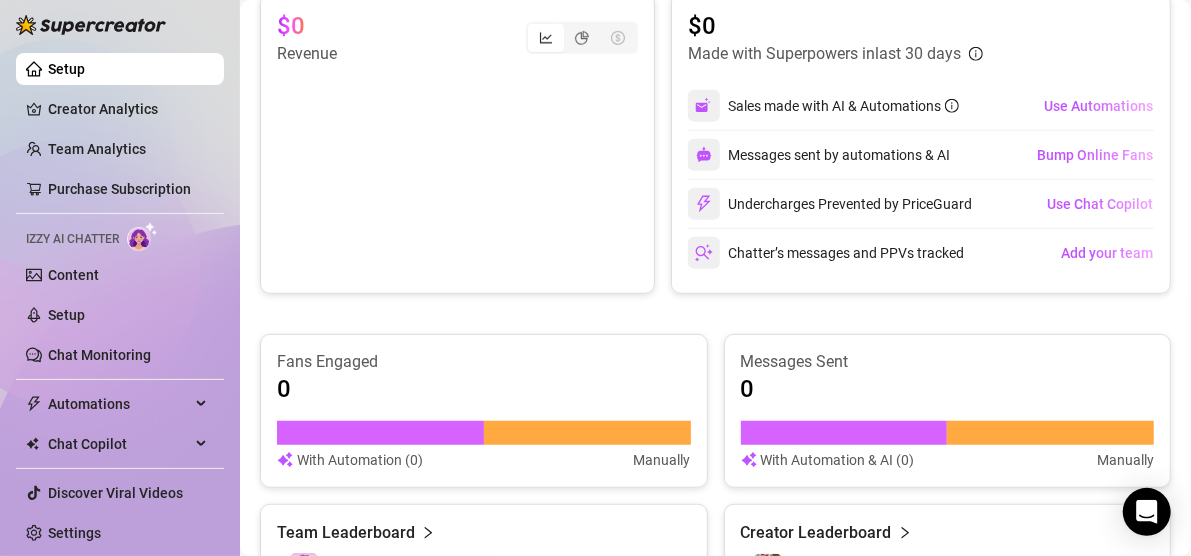click on "Setup" at bounding box center [66, 69] 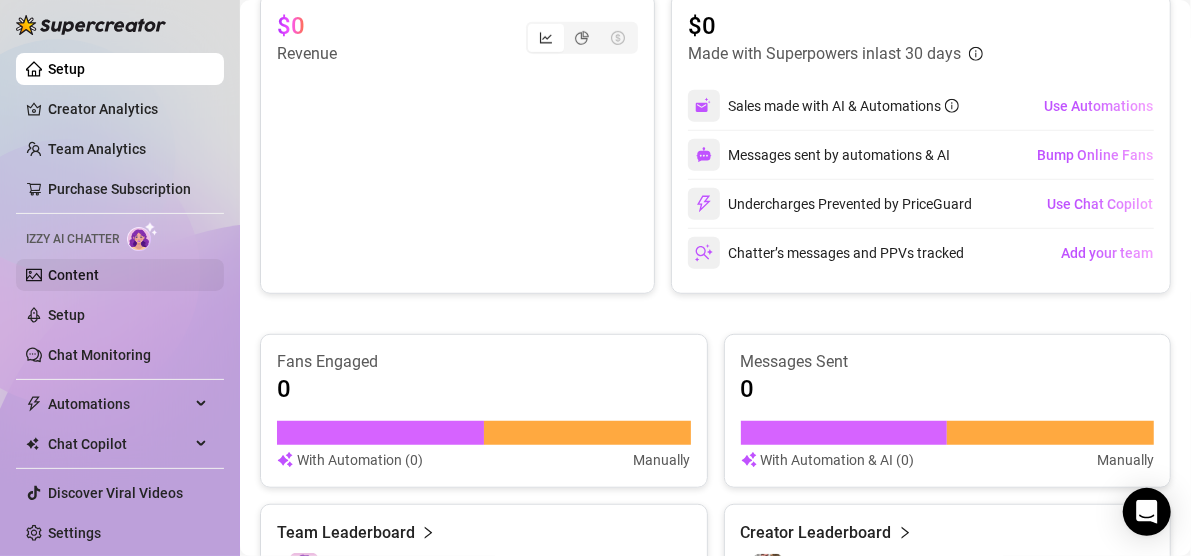click on "Content" at bounding box center [73, 275] 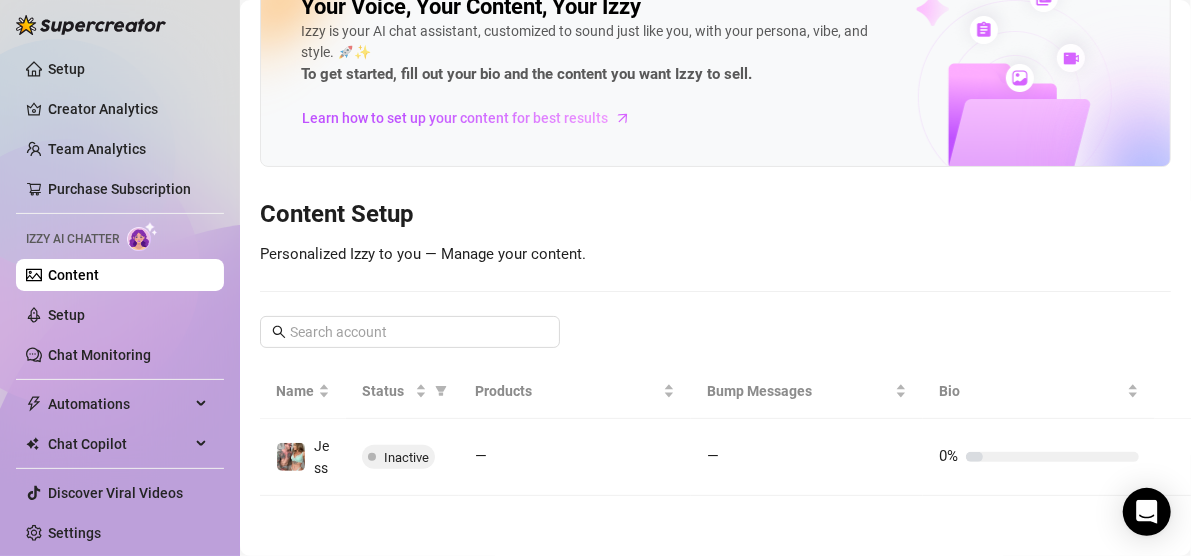 scroll, scrollTop: 90, scrollLeft: 0, axis: vertical 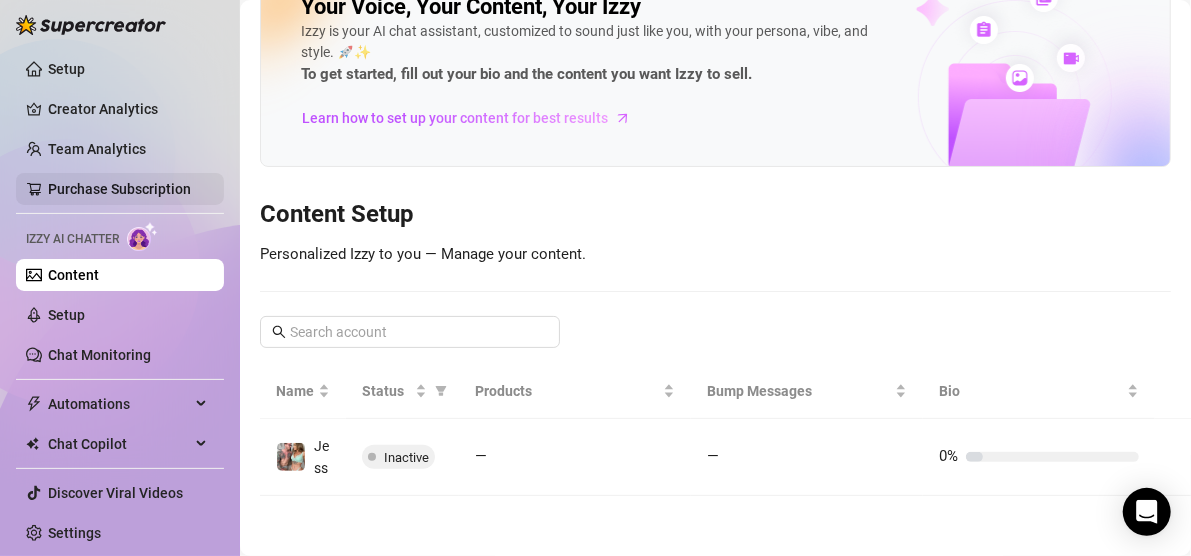 click on "Purchase Subscription" at bounding box center [119, 189] 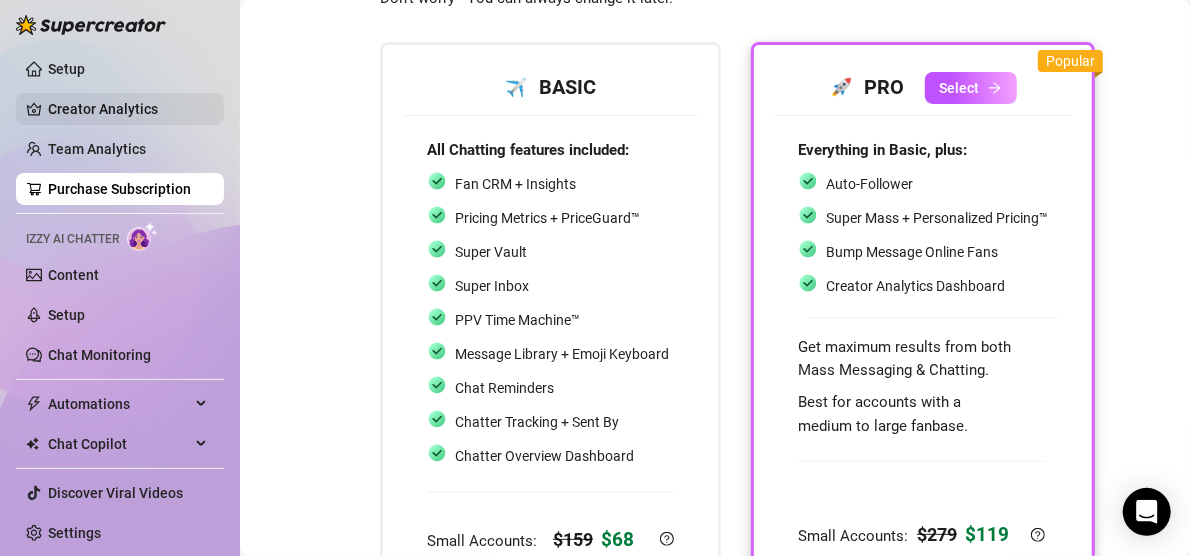scroll, scrollTop: 281, scrollLeft: 0, axis: vertical 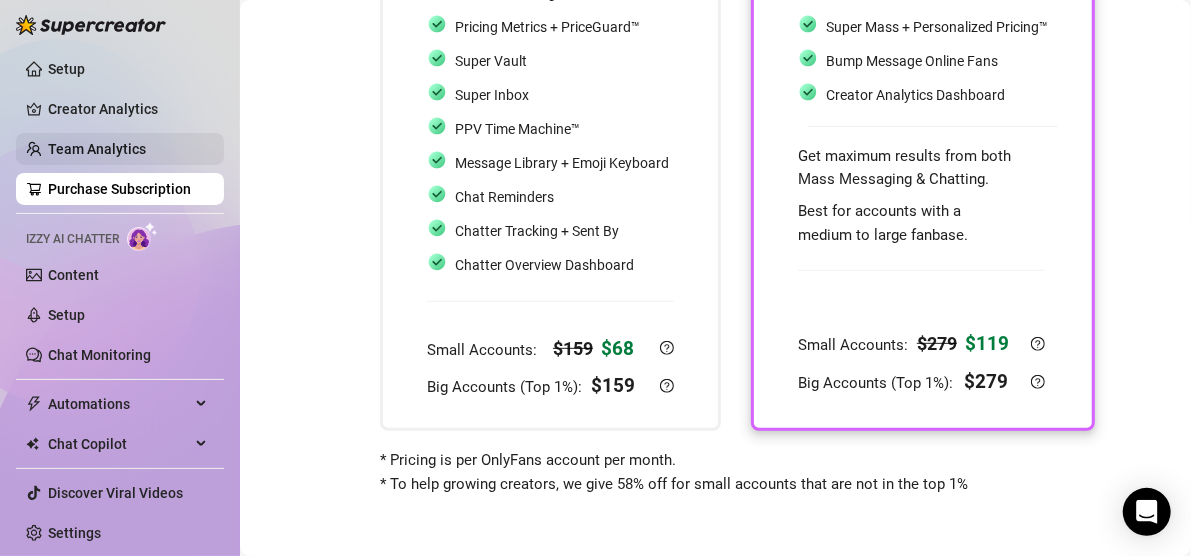click on "Team Analytics" at bounding box center (97, 149) 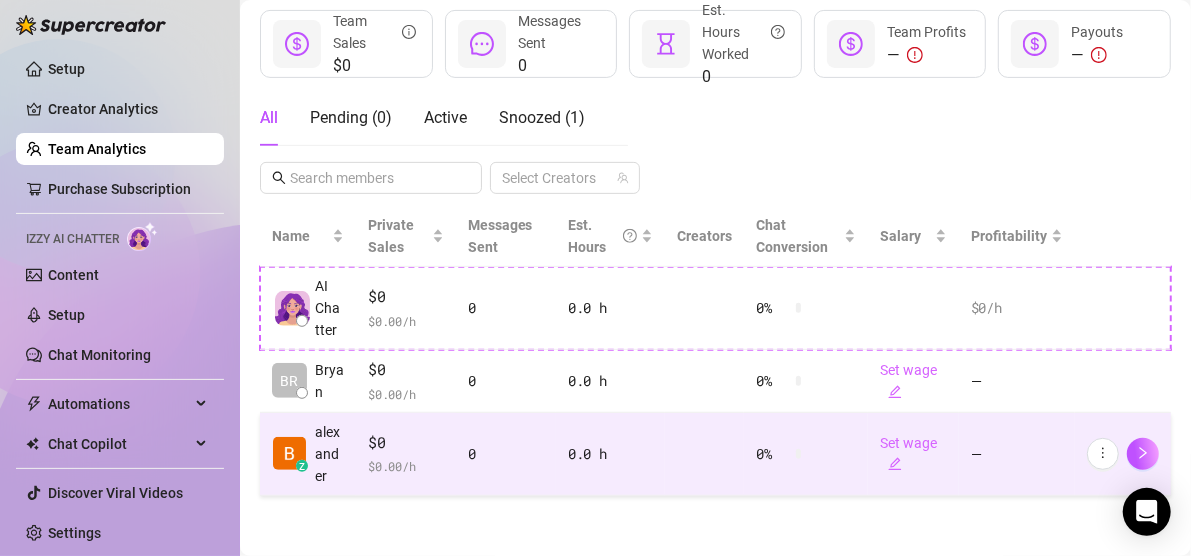 scroll, scrollTop: 306, scrollLeft: 0, axis: vertical 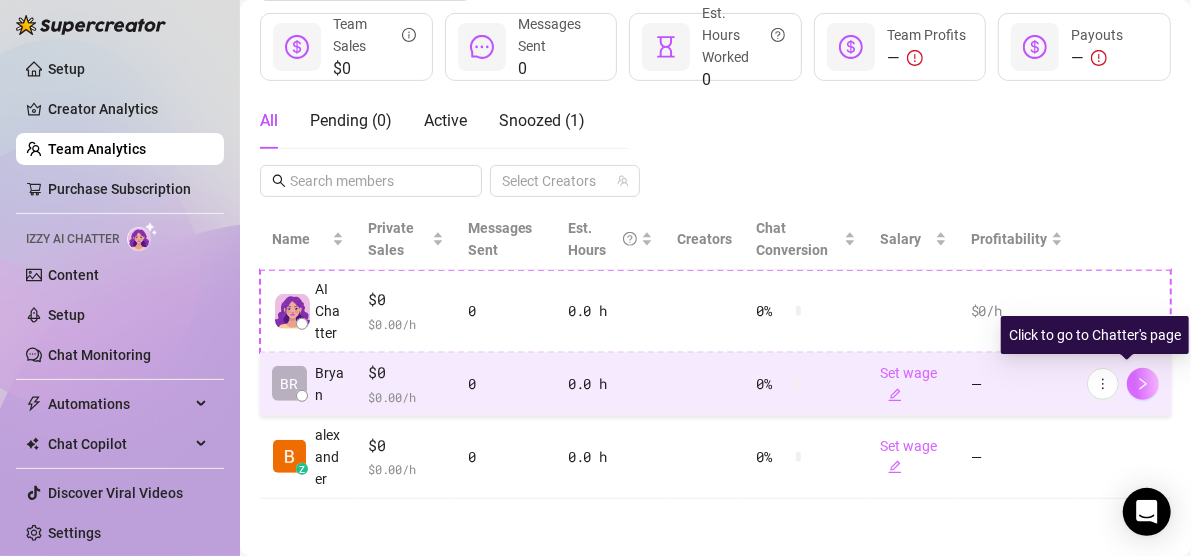 click 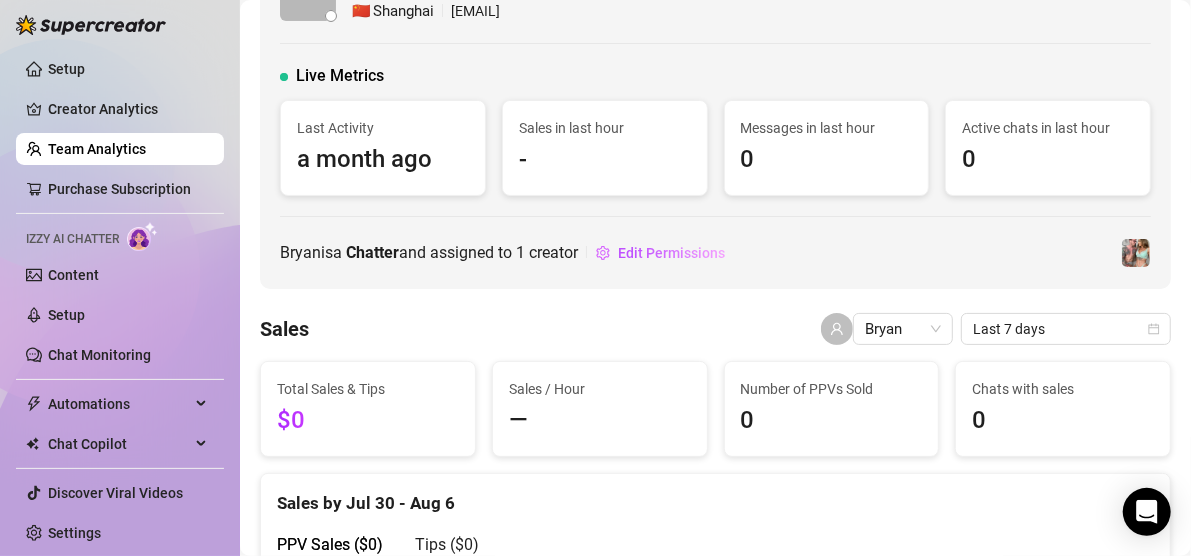 scroll, scrollTop: 67, scrollLeft: 0, axis: vertical 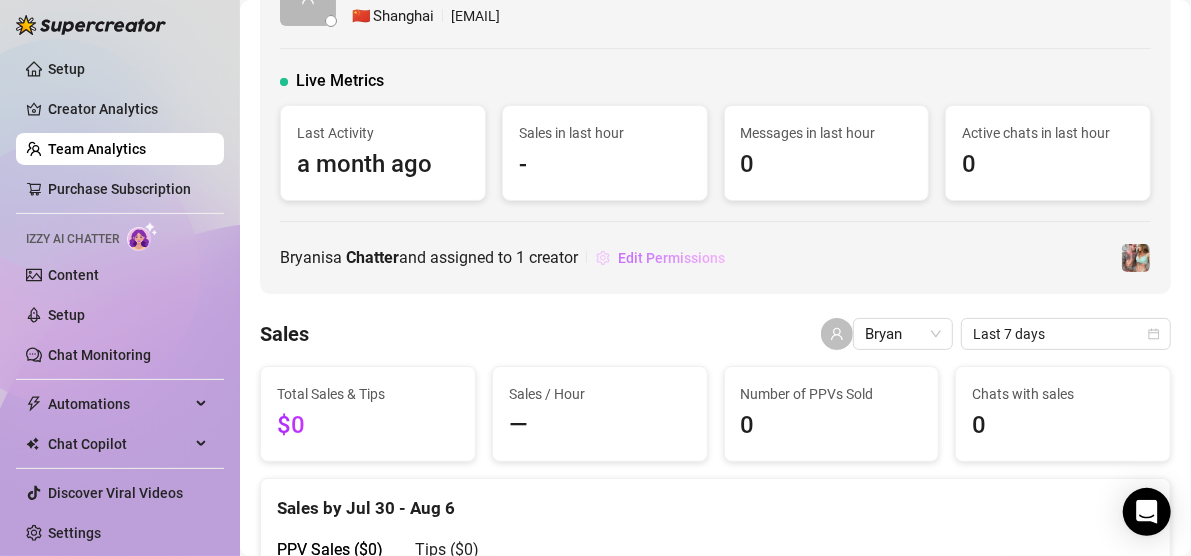 click on "Edit Permissions" at bounding box center [671, 258] 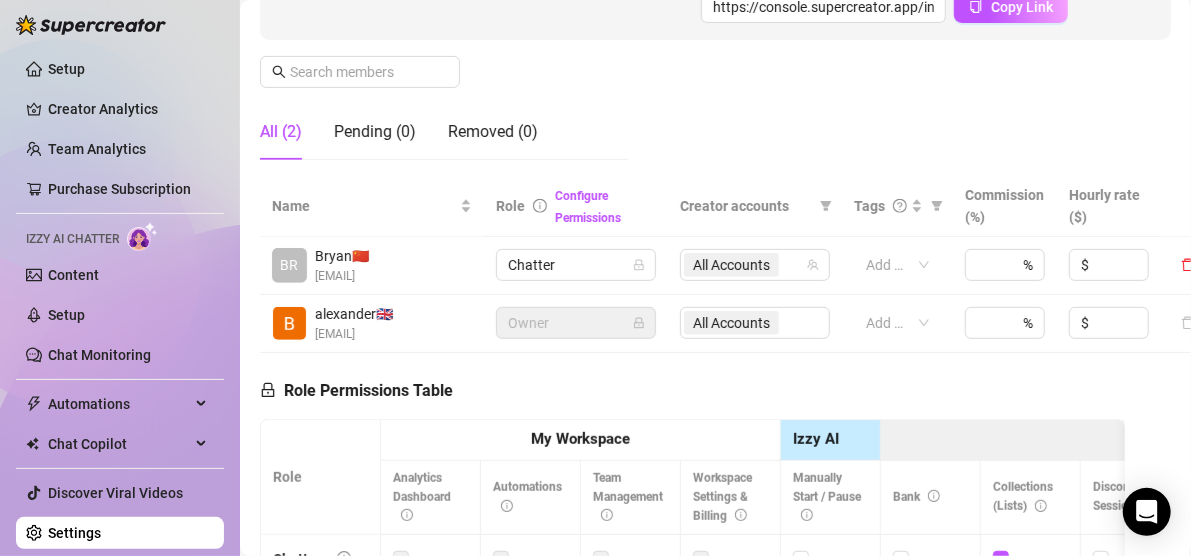 scroll, scrollTop: 386, scrollLeft: 0, axis: vertical 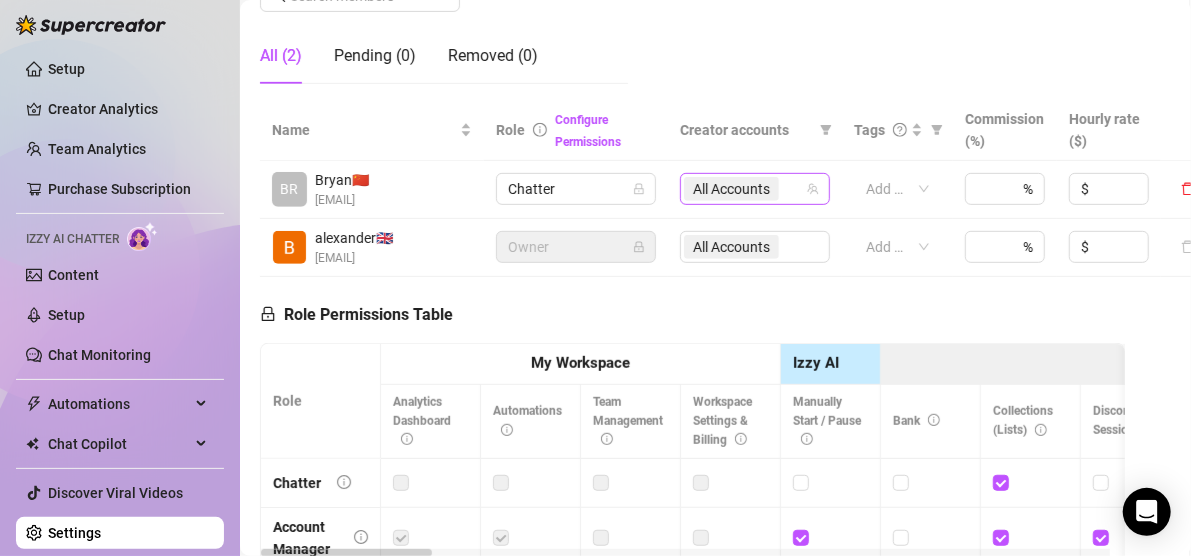 click on "All Accounts" at bounding box center (744, 189) 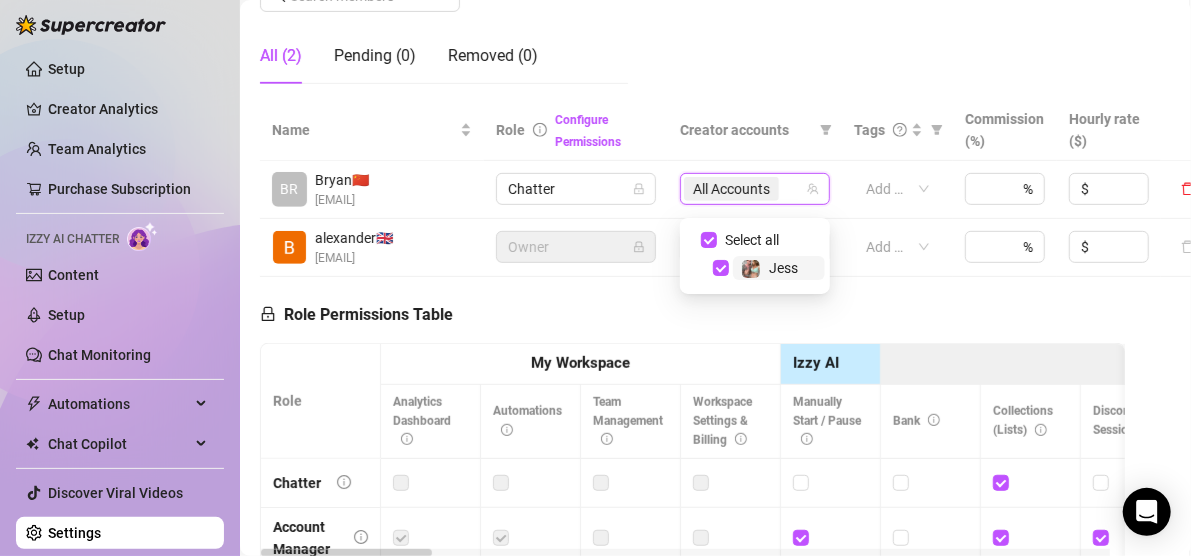 click on "Manage Team Members Manage your team members, their commission and hourly rate, and their permissions. Invite your team! Add team members to your workspace and work together on Supercreator. 1 Copy the link from the bottom 2 Share it with your team 3 Approve their request https://console.supercreator.app/invite?code=QoSBk676hlXOsfv4Sg3ocAQdfJU2&workspace=romeo%20ai Copy Link All (2) Pending (0) Removed (0)" at bounding box center (715, -86) 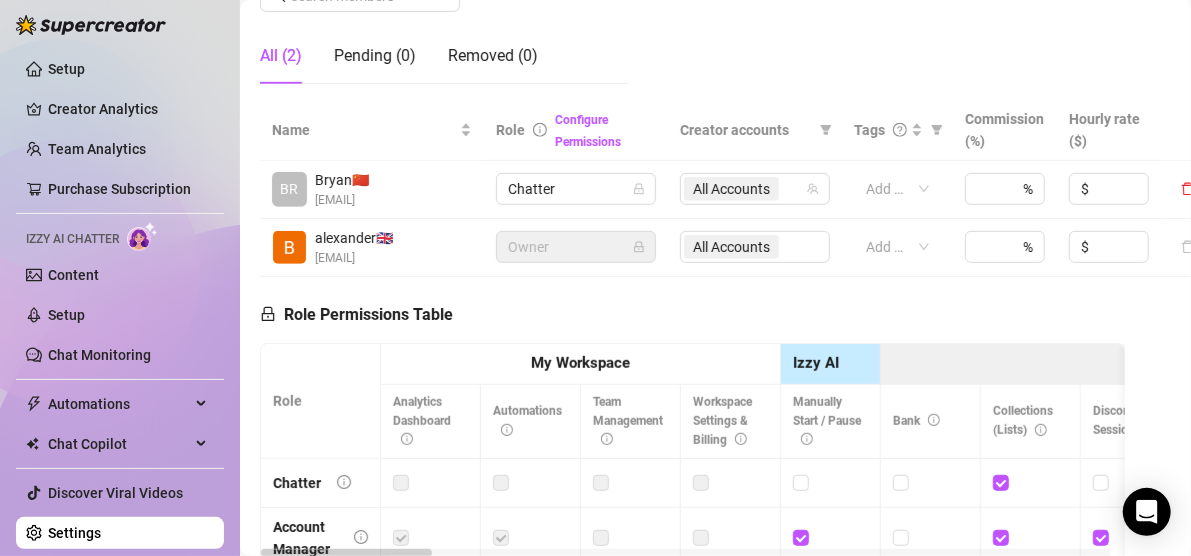 scroll, scrollTop: 384, scrollLeft: 0, axis: vertical 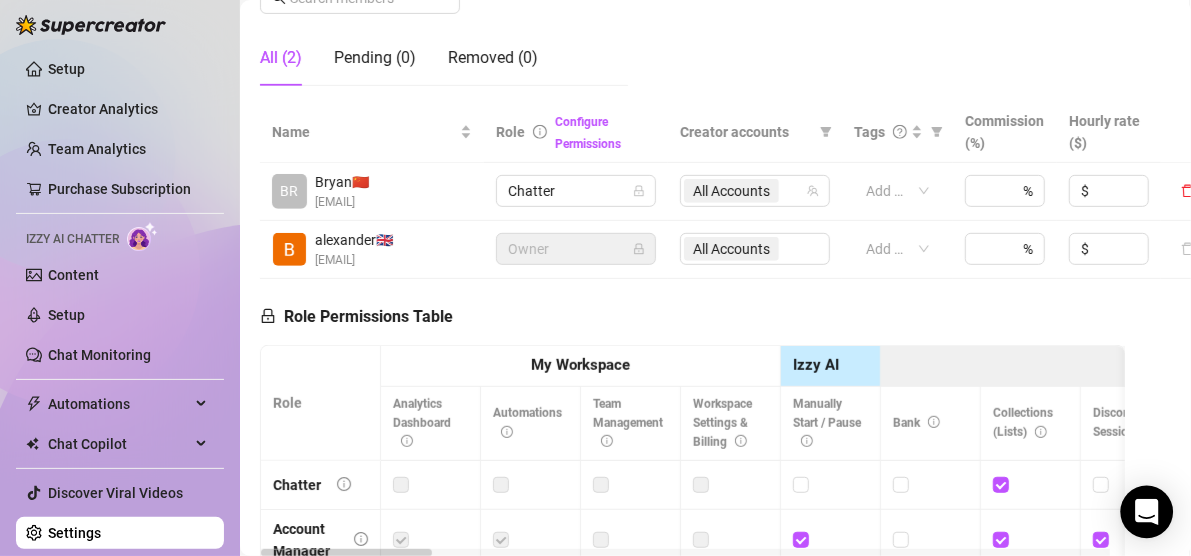 click at bounding box center (1147, 512) 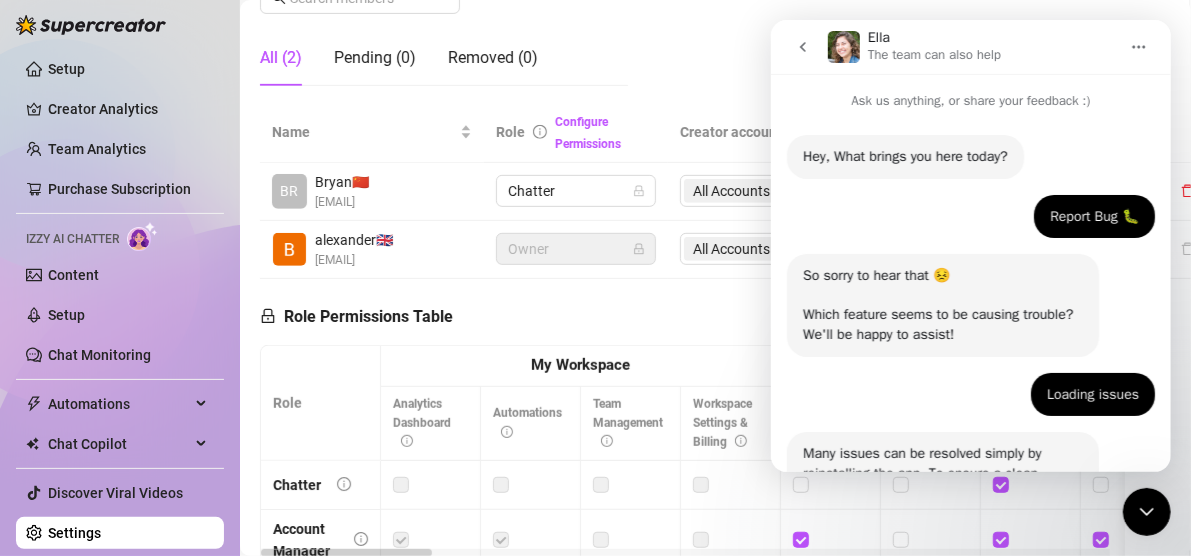 scroll, scrollTop: 0, scrollLeft: 0, axis: both 